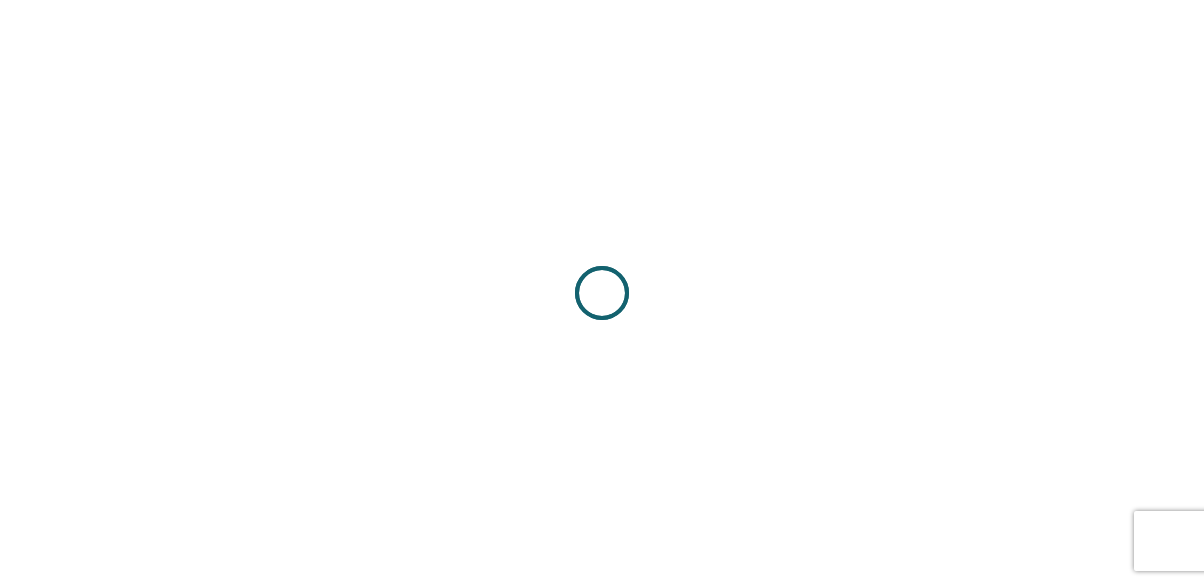 scroll, scrollTop: 0, scrollLeft: 0, axis: both 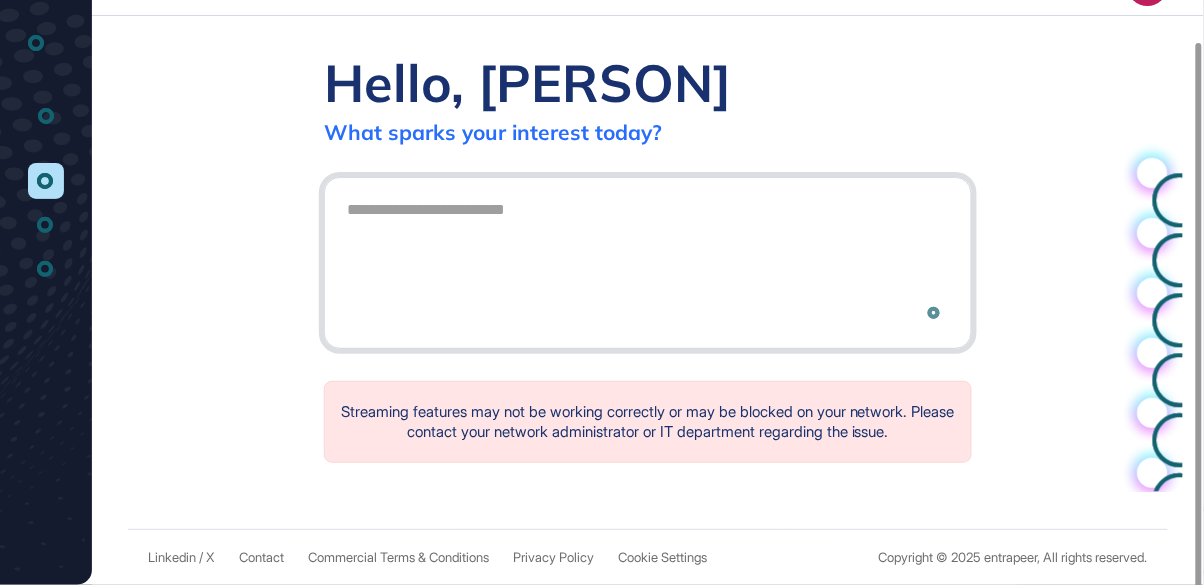 click at bounding box center [648, 260] 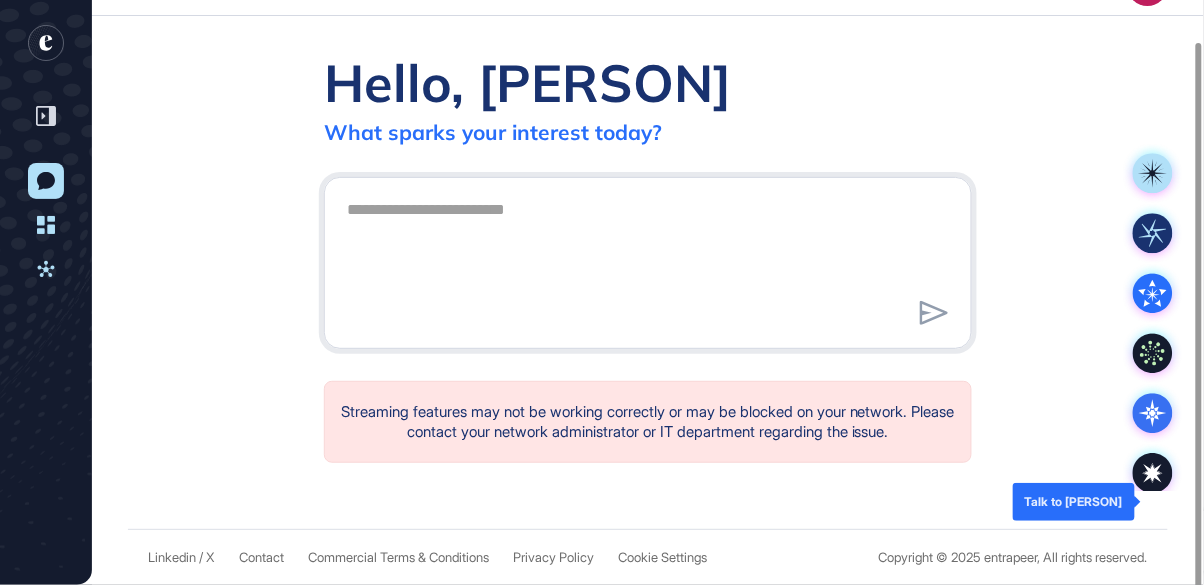 click on ".cls-2{fill:#fff}" 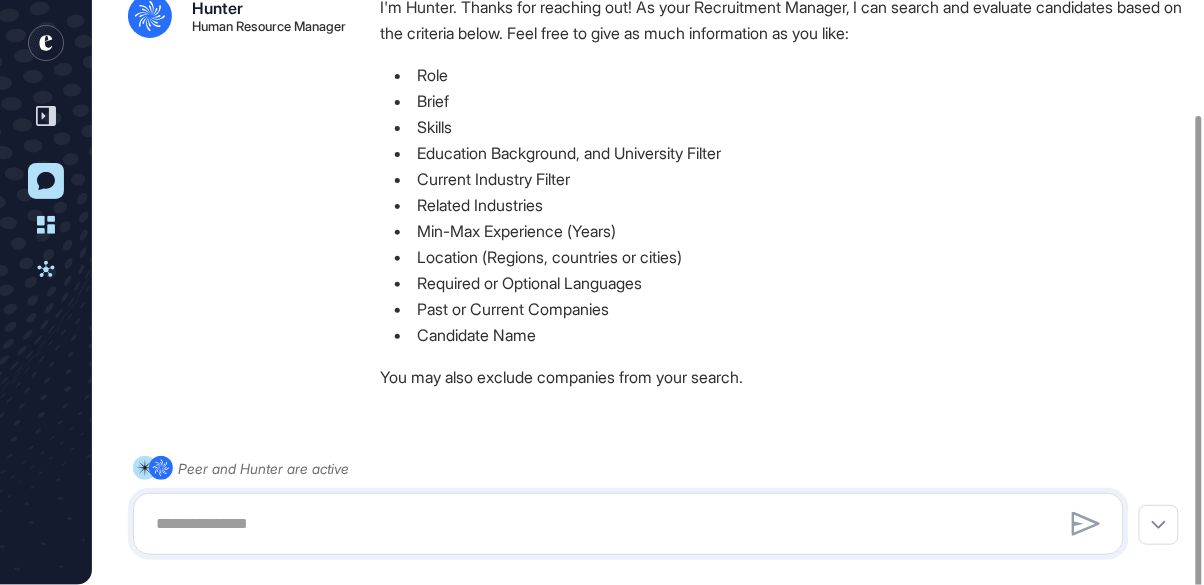 scroll, scrollTop: 140, scrollLeft: 0, axis: vertical 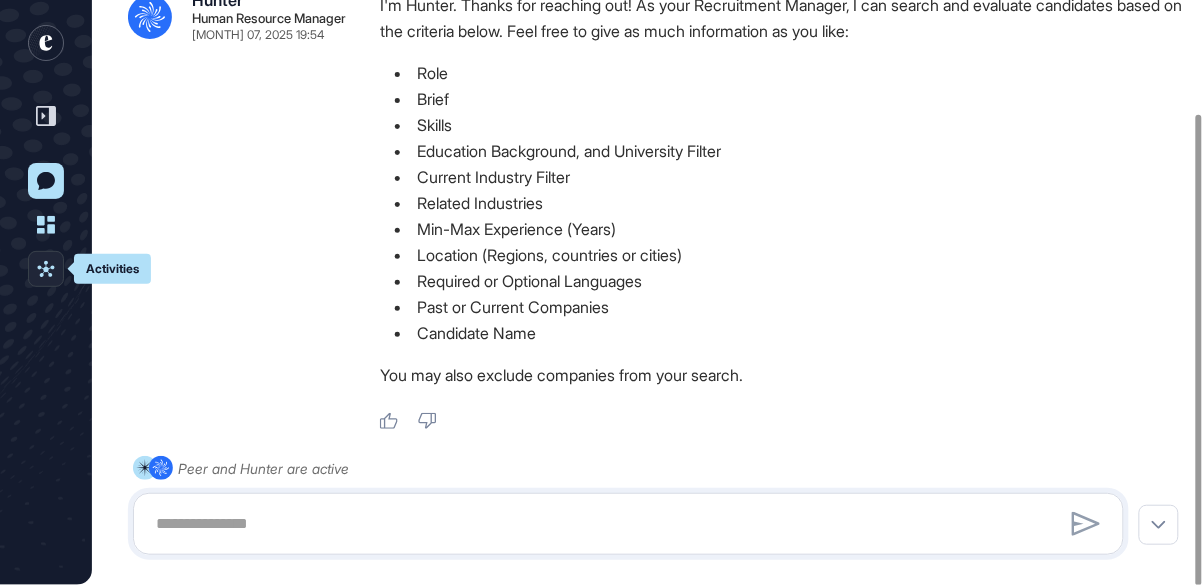 click on "Activities" 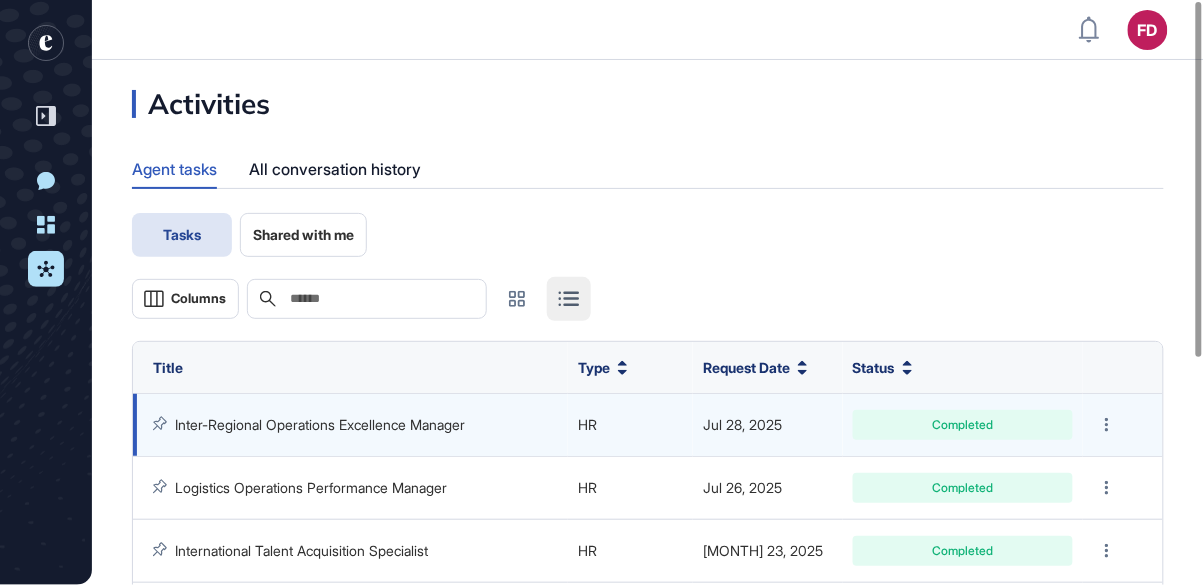 click on "Inter-Regional Operations Excellence Manager" at bounding box center (320, 424) 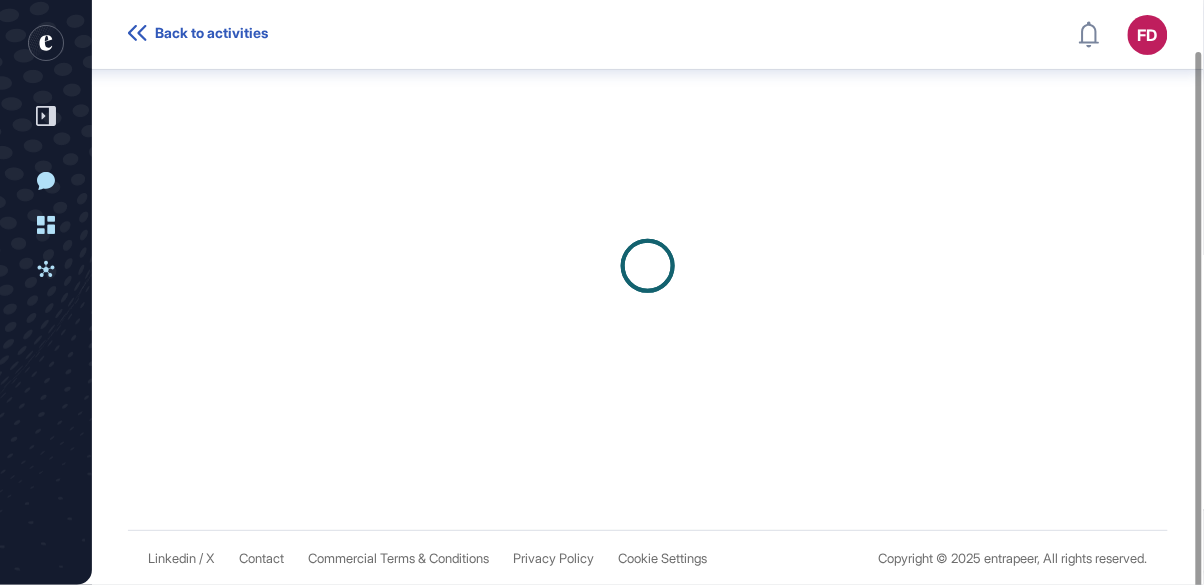 scroll, scrollTop: 54, scrollLeft: 0, axis: vertical 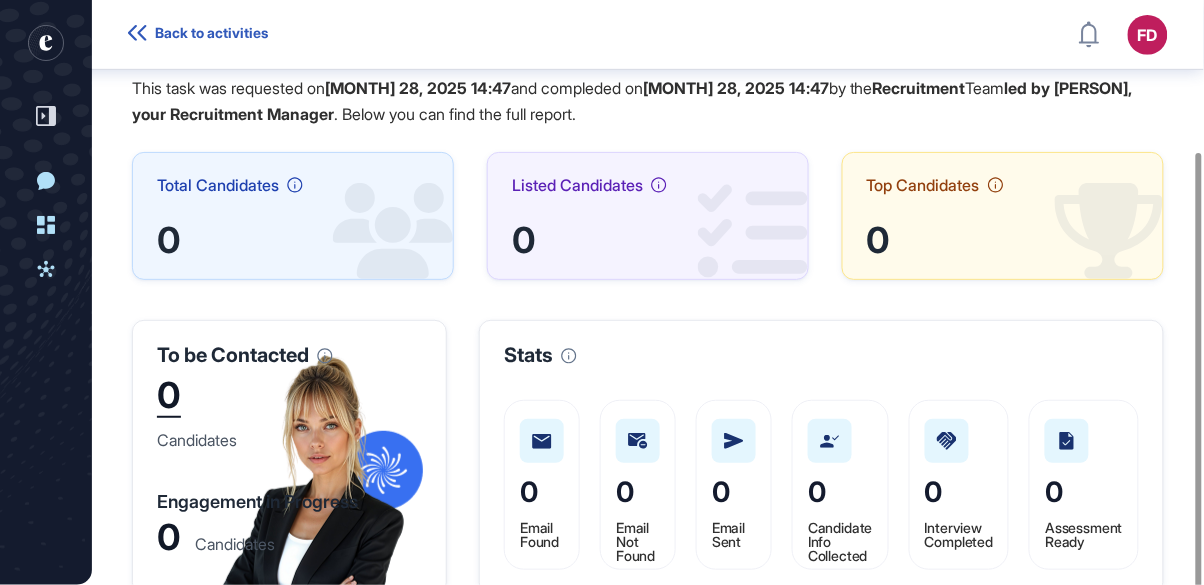 click on "Back to activities" at bounding box center [211, 33] 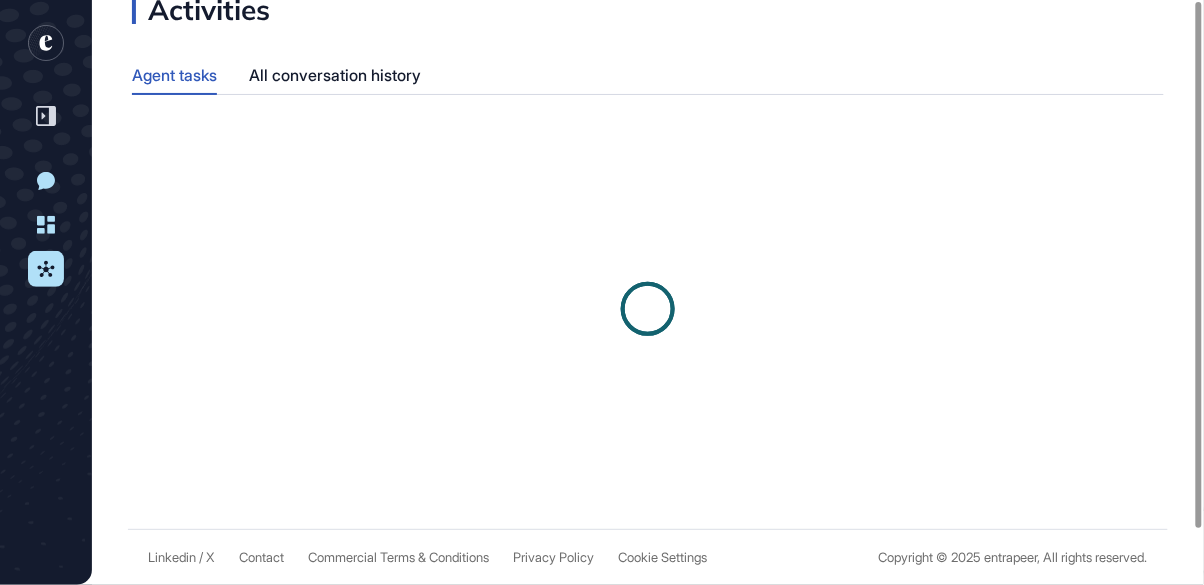 scroll, scrollTop: 0, scrollLeft: 0, axis: both 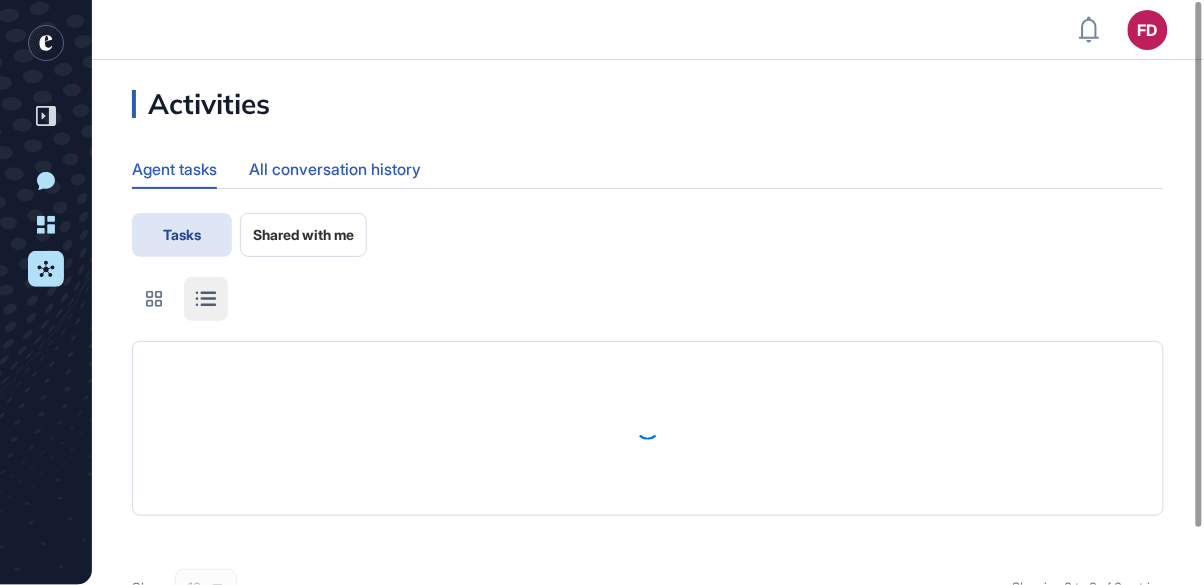 click on "All conversation history" at bounding box center (335, 169) 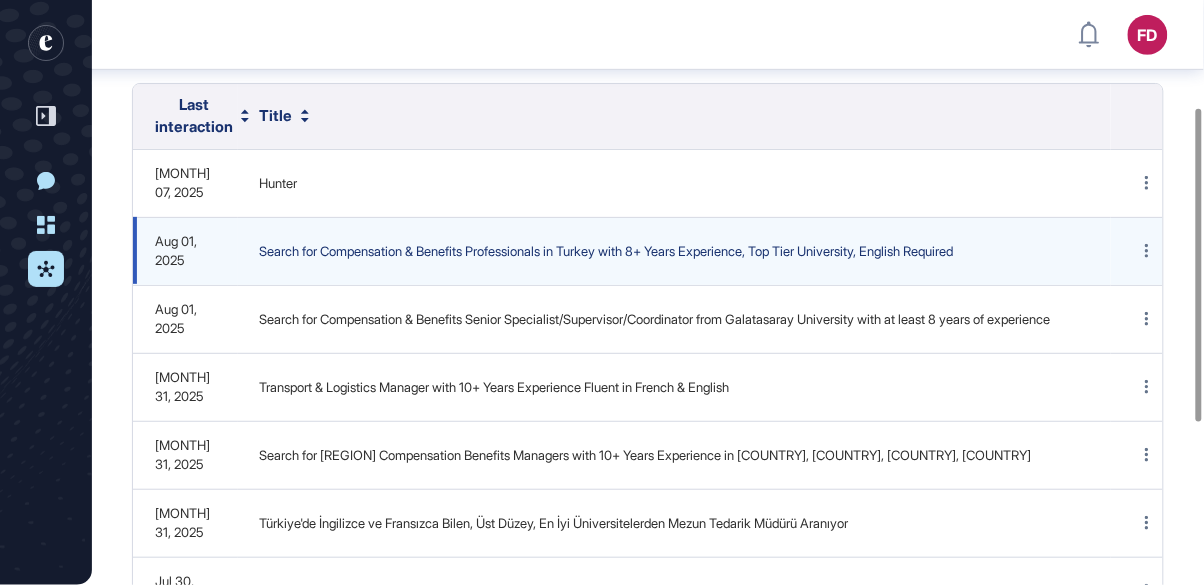 scroll, scrollTop: 201, scrollLeft: 0, axis: vertical 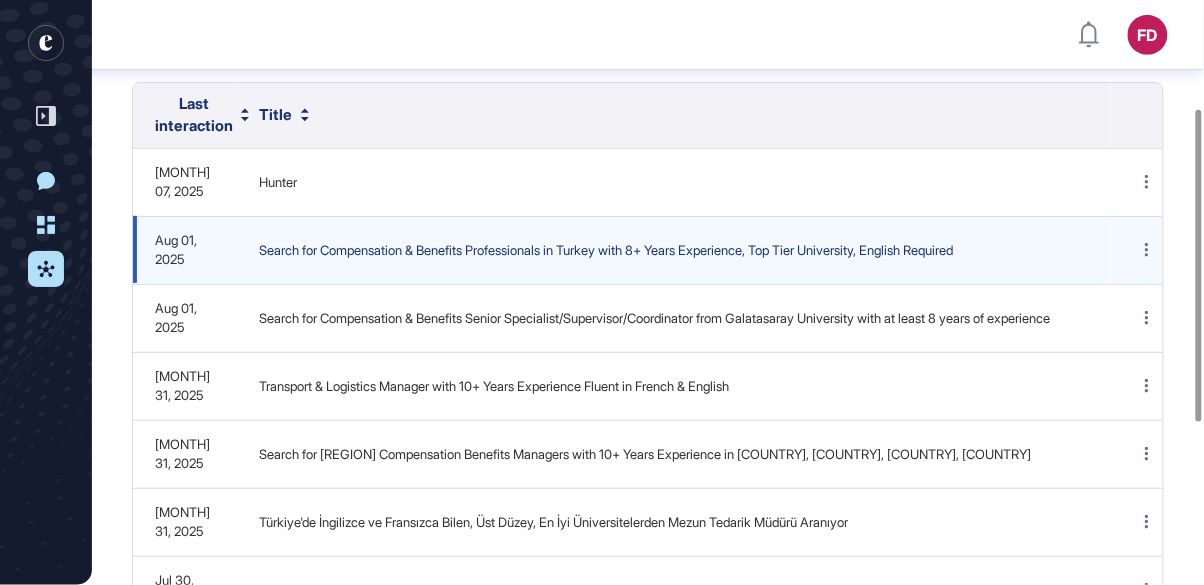 click on "Search for Compensation & Benefits Professionals in Turkey with 8+ Years Experience, Top Tier University, English Required" at bounding box center (674, 251) 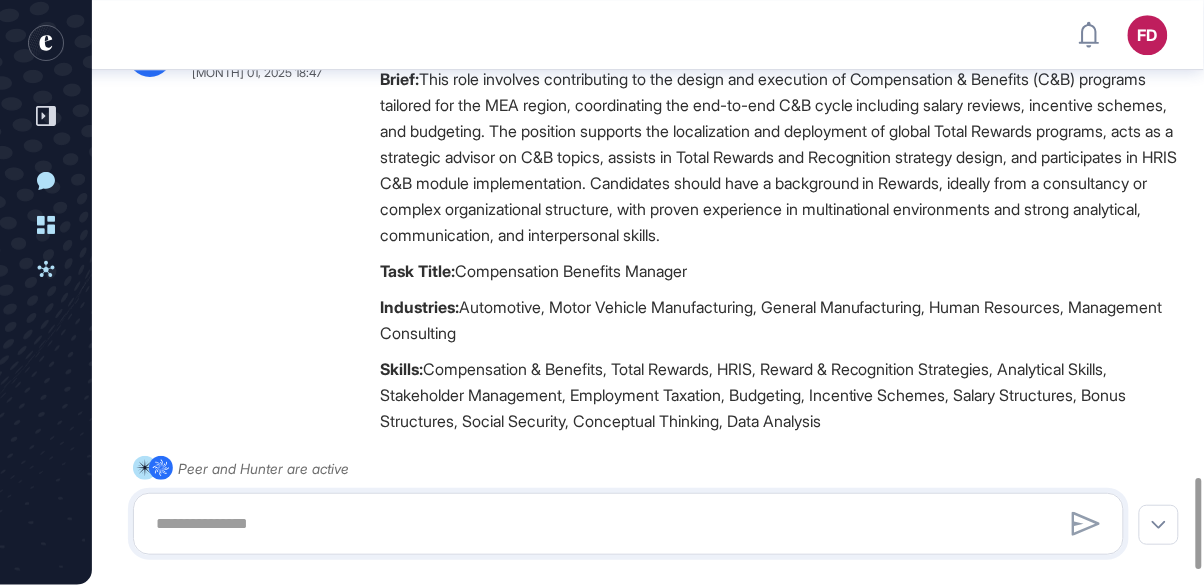 scroll, scrollTop: 3031, scrollLeft: 0, axis: vertical 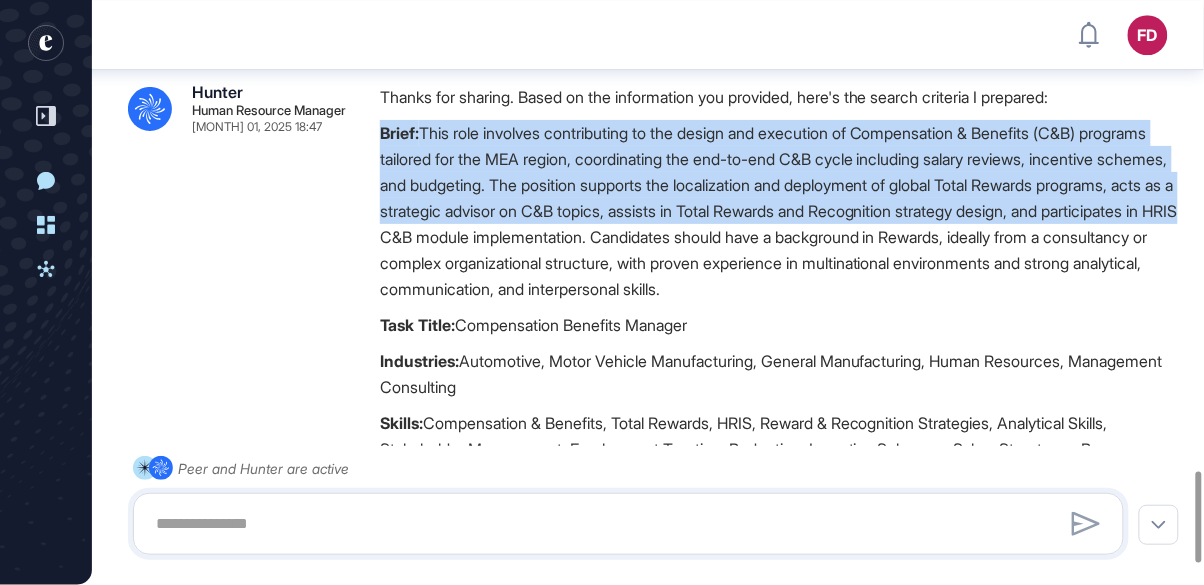 drag, startPoint x: 375, startPoint y: 191, endPoint x: 689, endPoint y: 322, distance: 340.2308 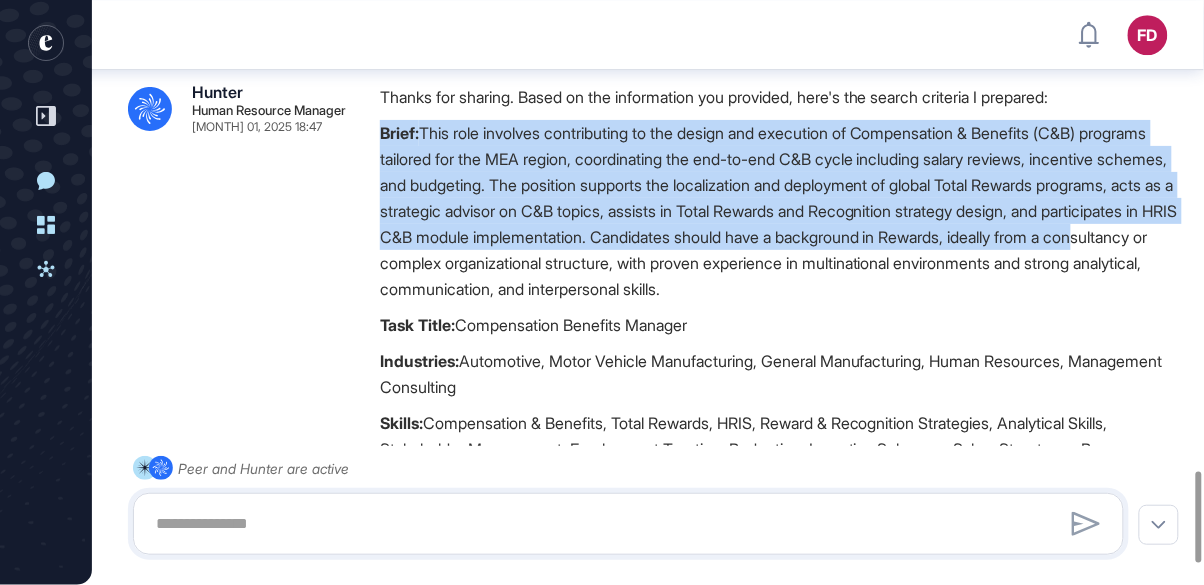 click on "Brief:  This role involves contributing to the design and execution of Compensation & Benefits (C&B) programs tailored for the MEA region, coordinating the end-to-end C&B cycle including salary reviews, incentive schemes, and budgeting. The position supports the localization and deployment of global Total Rewards programs, acts as a strategic advisor on C&B topics, assists in Total Rewards and Recognition strategy design, and participates in HRIS C&B module implementation. Candidates should have a background in Rewards, ideally from a consultancy or complex organizational structure, with proven experience in multinational environments and strong analytical, communication, and interpersonal skills." at bounding box center [782, 211] 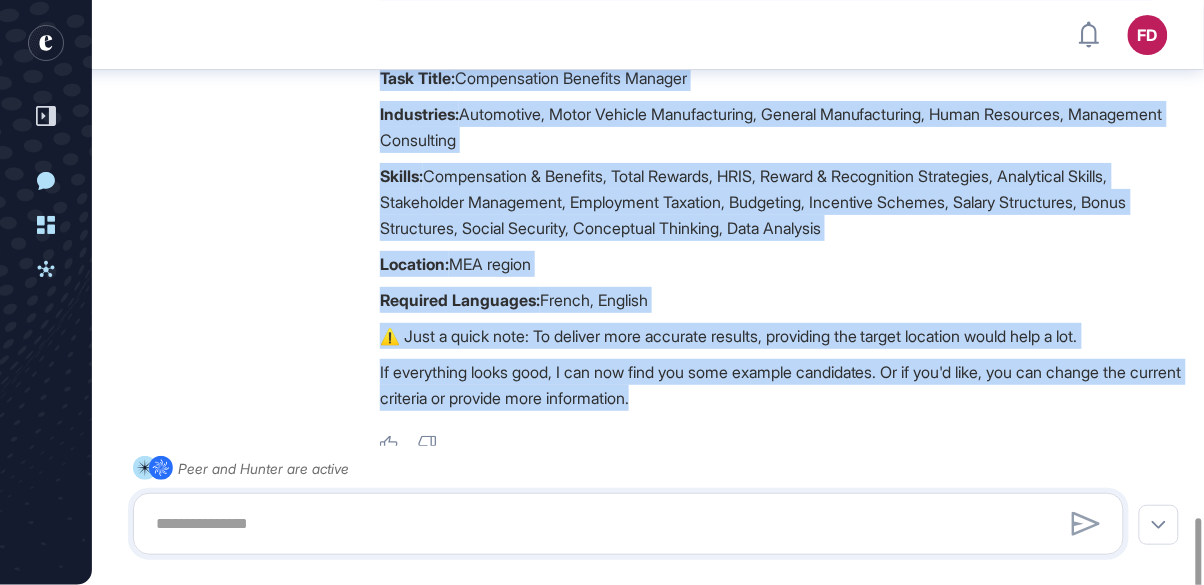 scroll, scrollTop: 3385, scrollLeft: 0, axis: vertical 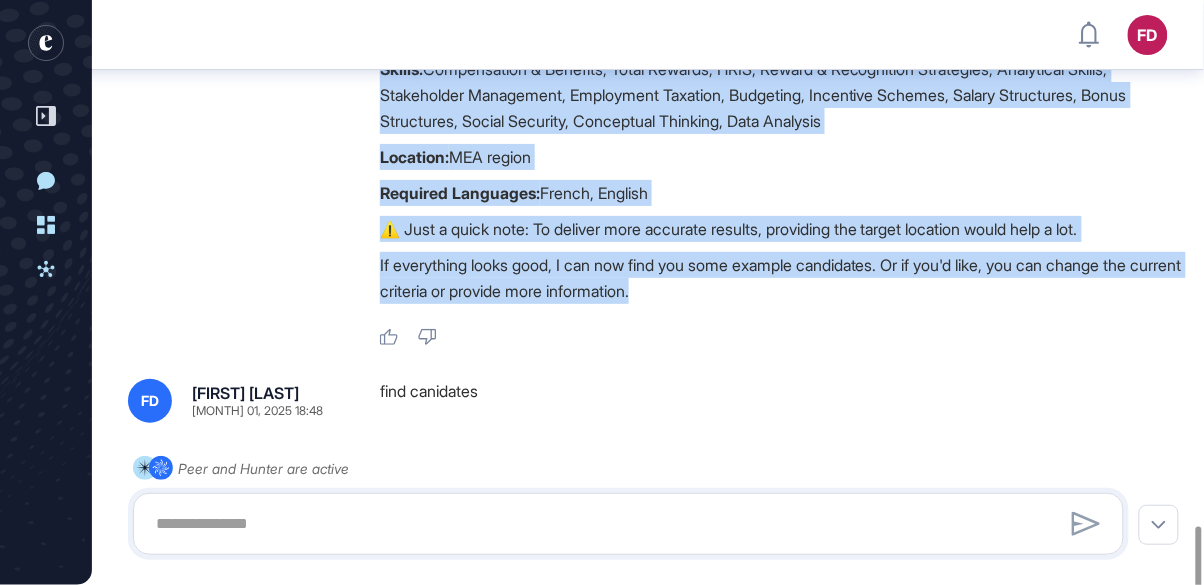 drag, startPoint x: 375, startPoint y: 192, endPoint x: 738, endPoint y: 257, distance: 368.77365 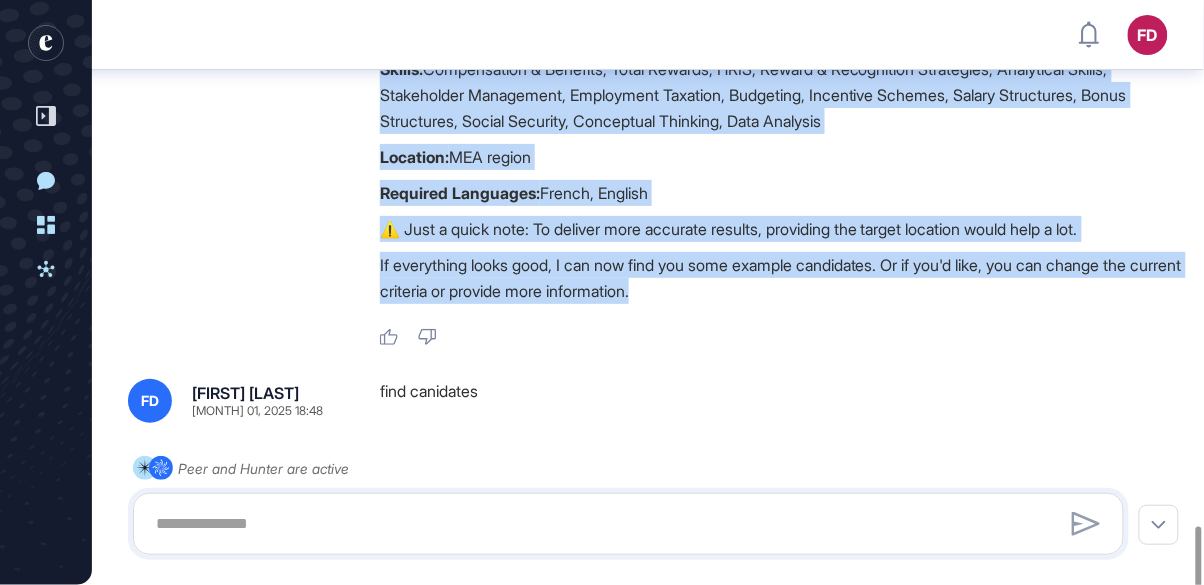 click on ".cls-2{fill:#fff} Hunter Human Resource Manager Aug 01, 2025 18:47 Thanks for sharing. Based on the information you provided, here's the search criteria I prepared:    Brief:  This role involves contributing to the design and execution of Compensation & Benefits (C&B) programs tailored for the MEA region, coordinating the end-to-end C&B cycle including salary reviews, incentive schemes, and budgeting. The position supports the localization and deployment of global Total Rewards programs, acts as a strategic advisor on C&B topics, assists in Total Rewards and Recognition strategy design, and participates in HRIS C&B module implementation. Candidates should have a background in Rewards, ideally from a consultancy or complex organizational structure, with proven experience in multinational environments and strong analytical, communication, and interpersonal skills.    Task Title:  Compensation Benefits Manager    Industries:    Skills:    Location:  MEA region    Required Languages:  French, English         Like" at bounding box center [648, 38] 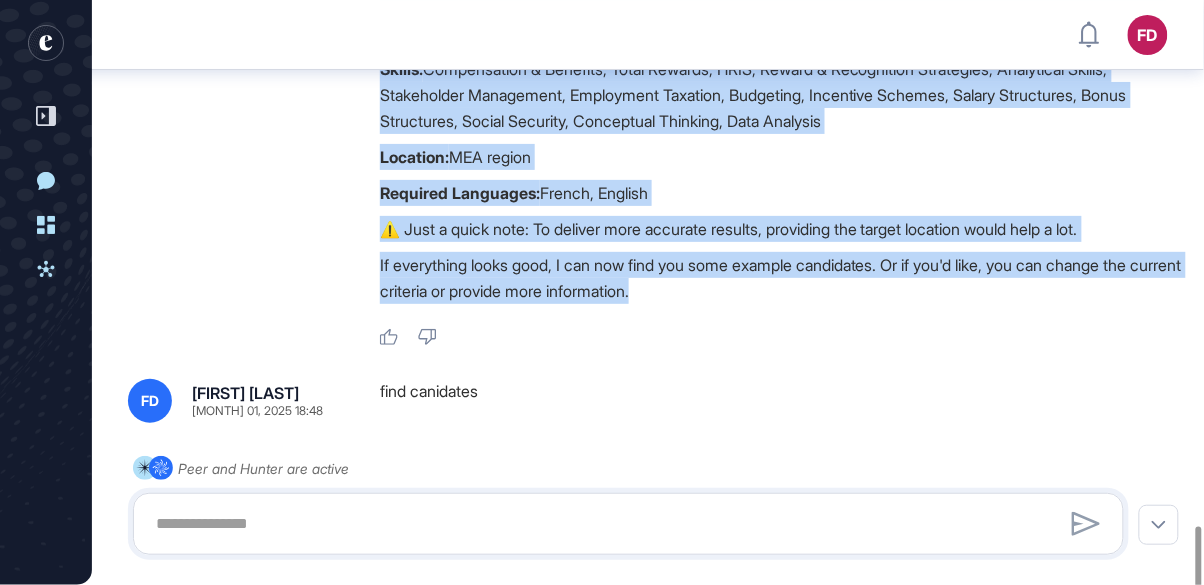 copy on "Brief:  This role involves contributing to the design and execution of Compensation & Benefits (C&B) programs tailored for the MEA region, coordinating the end-to-end C&B cycle including salary reviews, incentive schemes, and budgeting. The position supports the localization and deployment of global Total Rewards programs, acts as a strategic advisor on C&B topics, assists in Total Rewards and Recognition strategy design, and participates in HRIS C&B module implementation. Candidates should have a background in Rewards, ideally from a consultancy or complex organizational structure, with proven experience in multinational environments and strong analytical, communication, and interpersonal skills.    Task Title:  Compensation Benefits Manager    Industries:  Automotive, Motor Vehicle Manufacturing, General Manufacturing, Human Resources, Management Consulting    Skills:  Compensation & Benefits, Total Rewards, HRIS, Reward & Recognition Strategies, Analytical Skills, Stakeholder Management, Employment Taxa..." 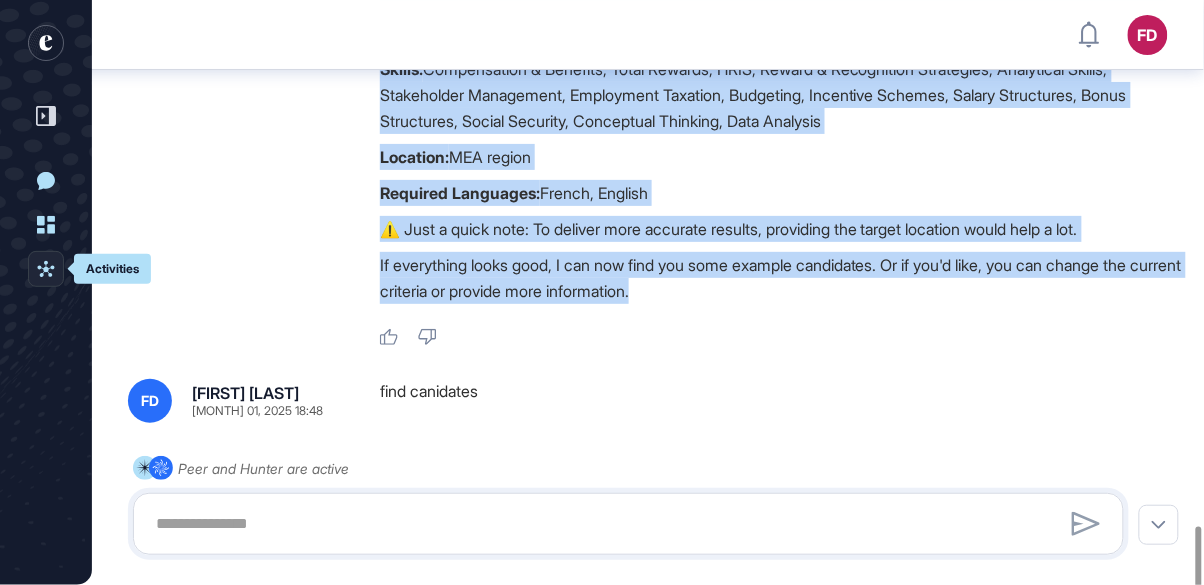 click 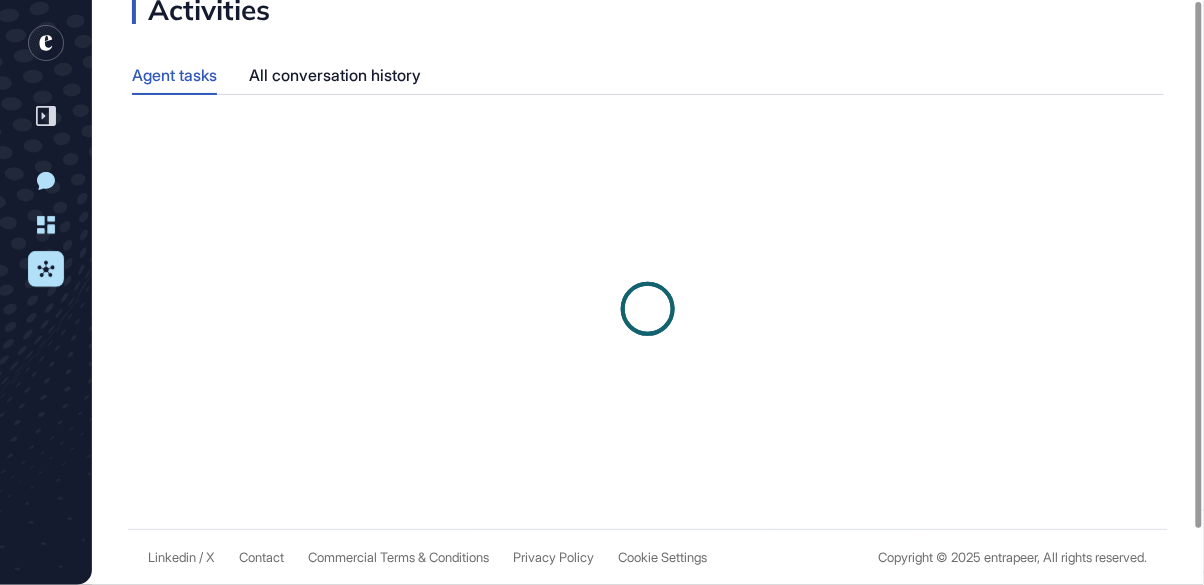 scroll, scrollTop: 0, scrollLeft: 0, axis: both 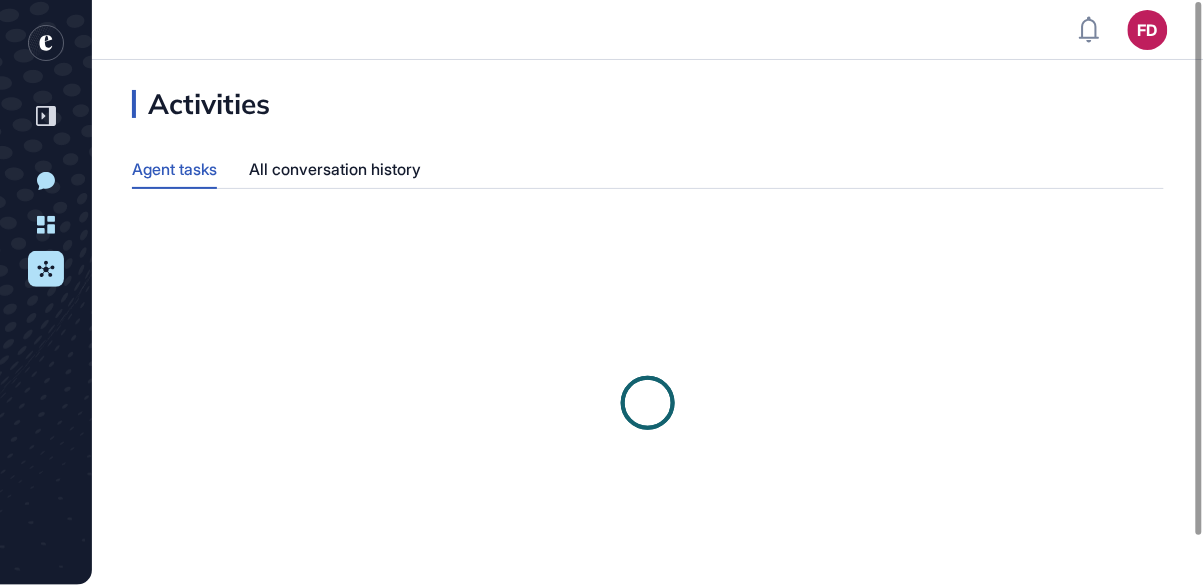 click 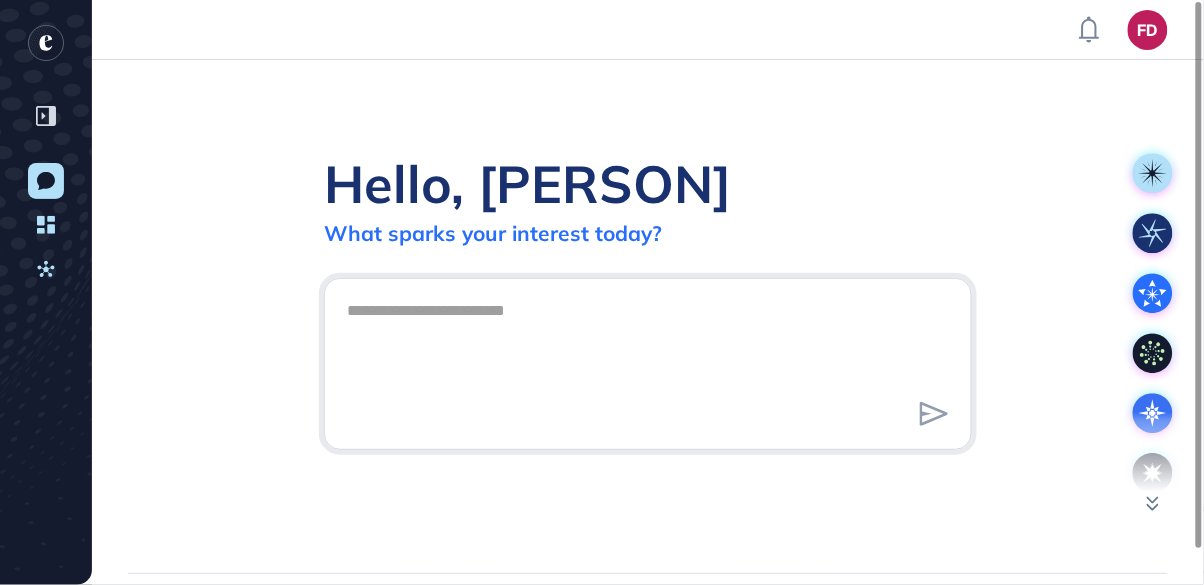 click 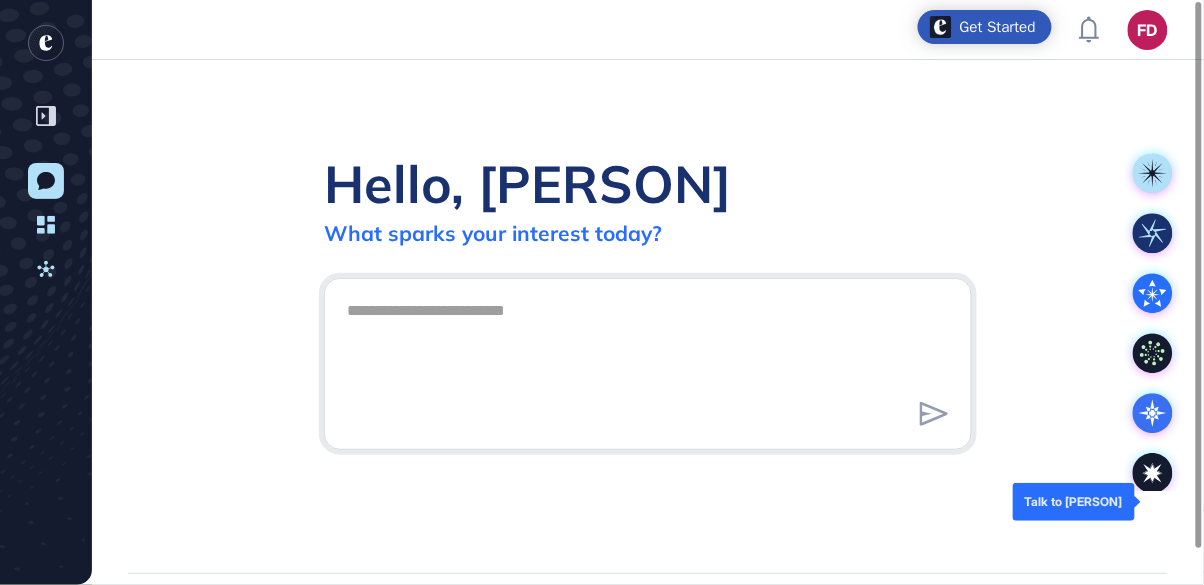 click 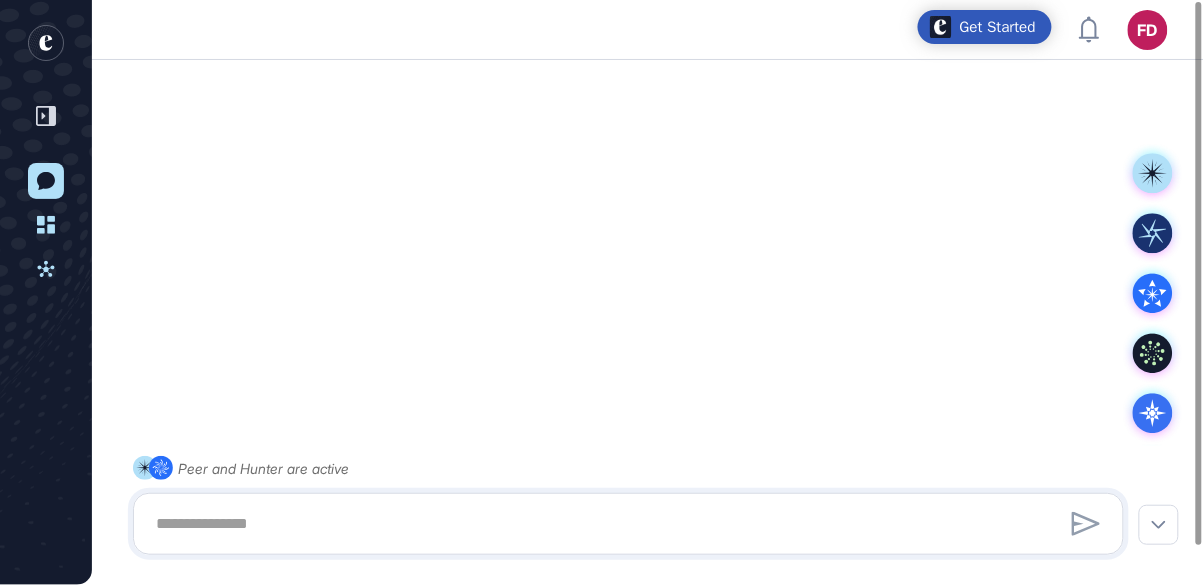 click at bounding box center [628, 524] 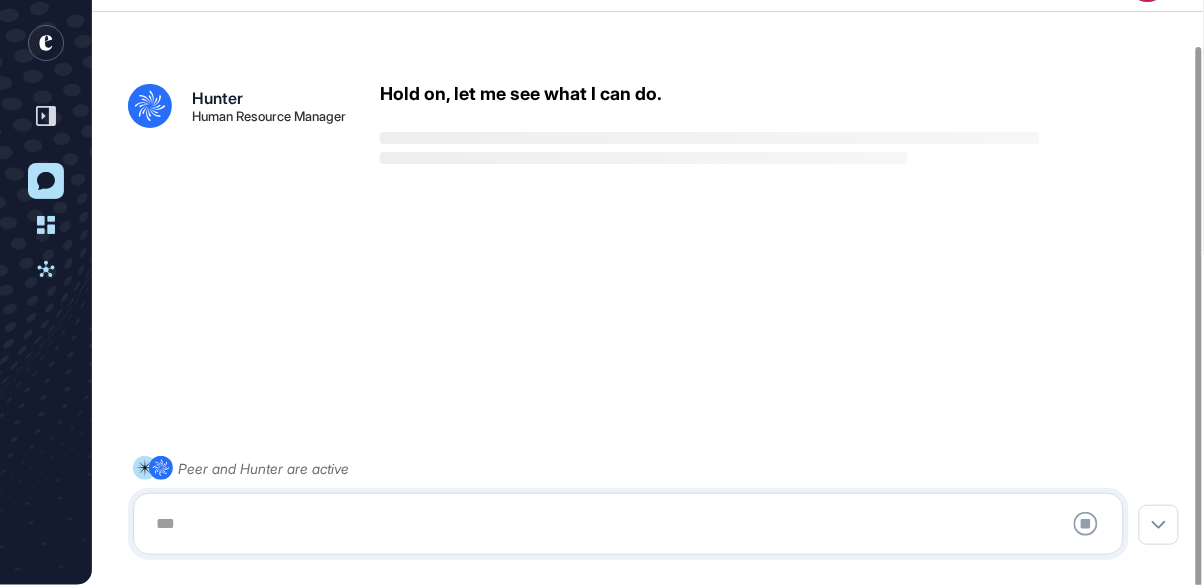 scroll, scrollTop: 48, scrollLeft: 0, axis: vertical 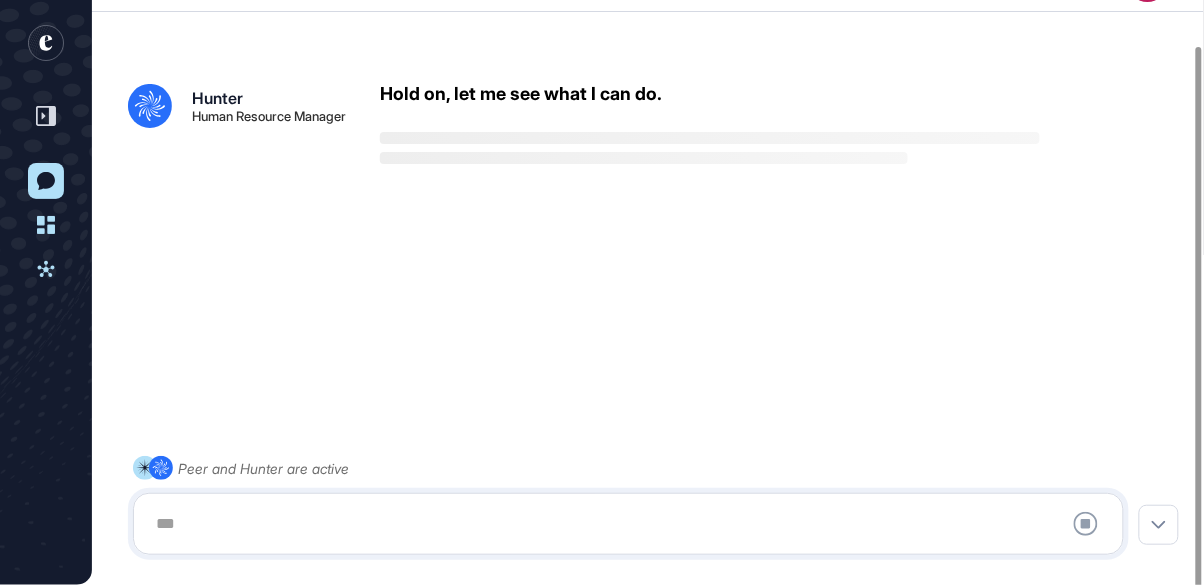 click at bounding box center [628, 524] 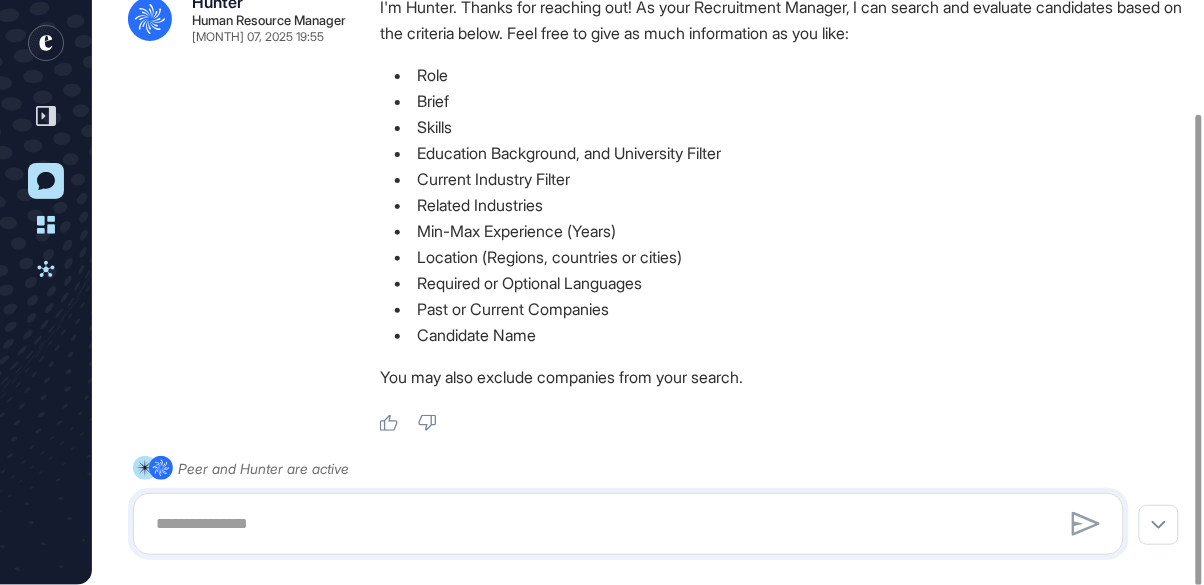 scroll, scrollTop: 140, scrollLeft: 0, axis: vertical 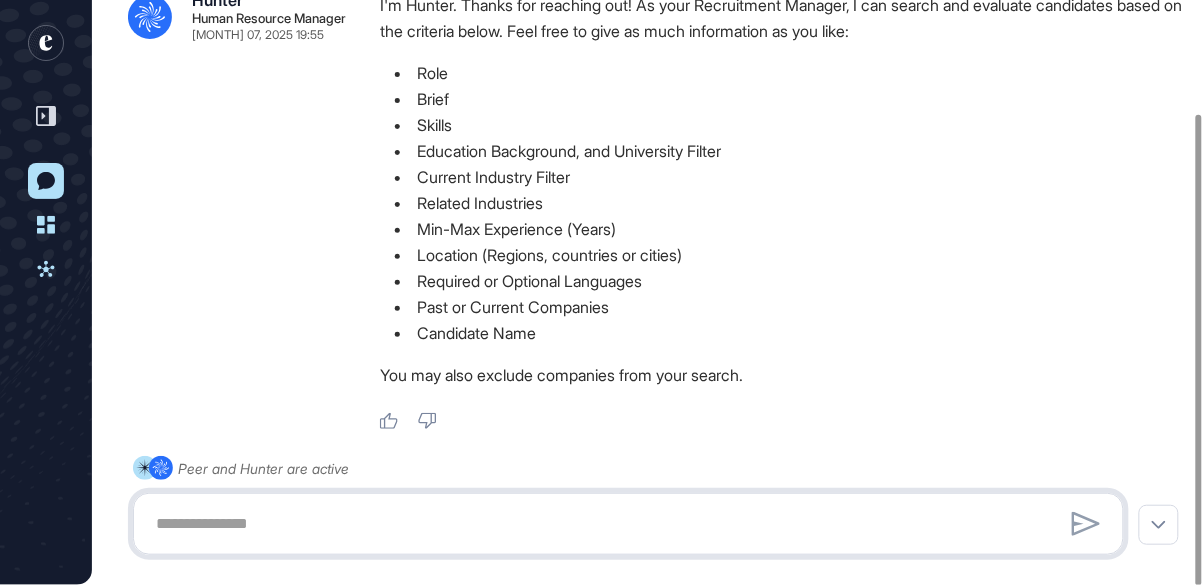 click at bounding box center (628, 524) 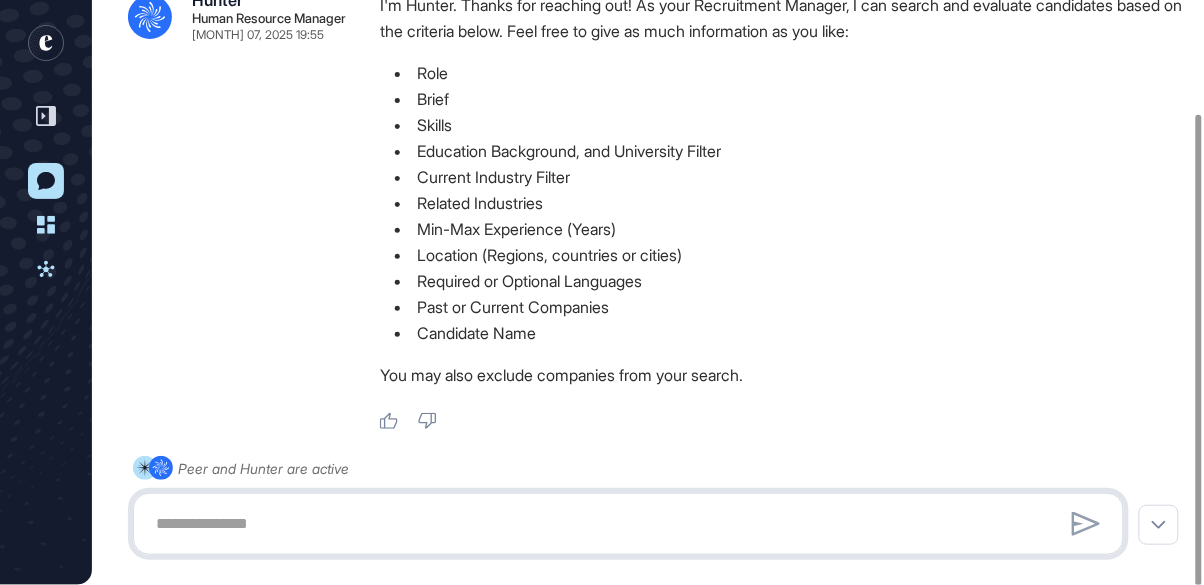 paste on "**Locati" 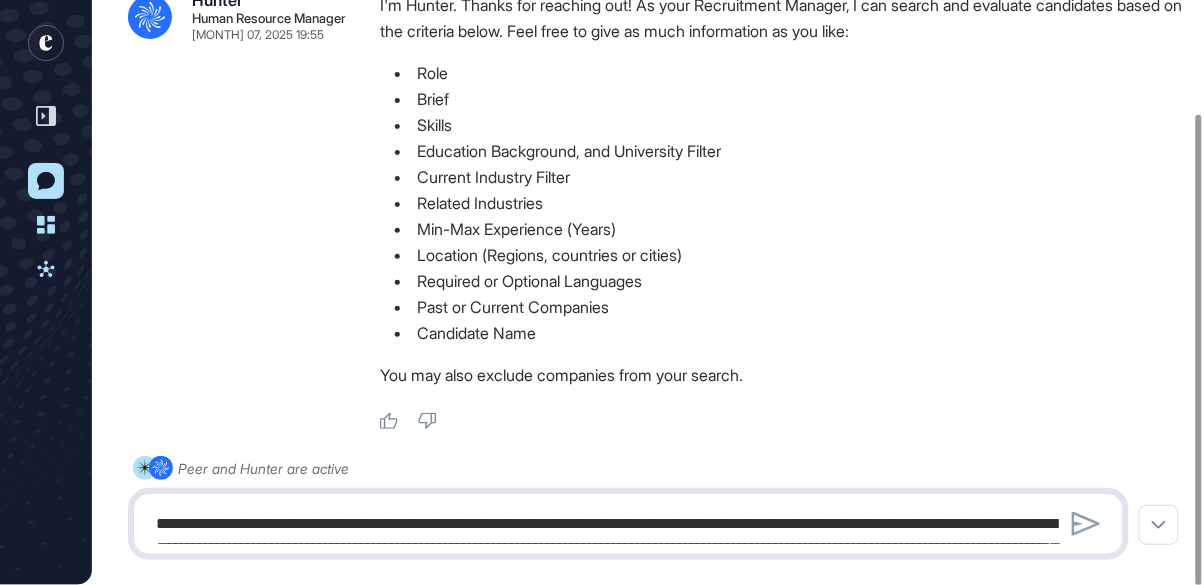 scroll, scrollTop: 245, scrollLeft: 0, axis: vertical 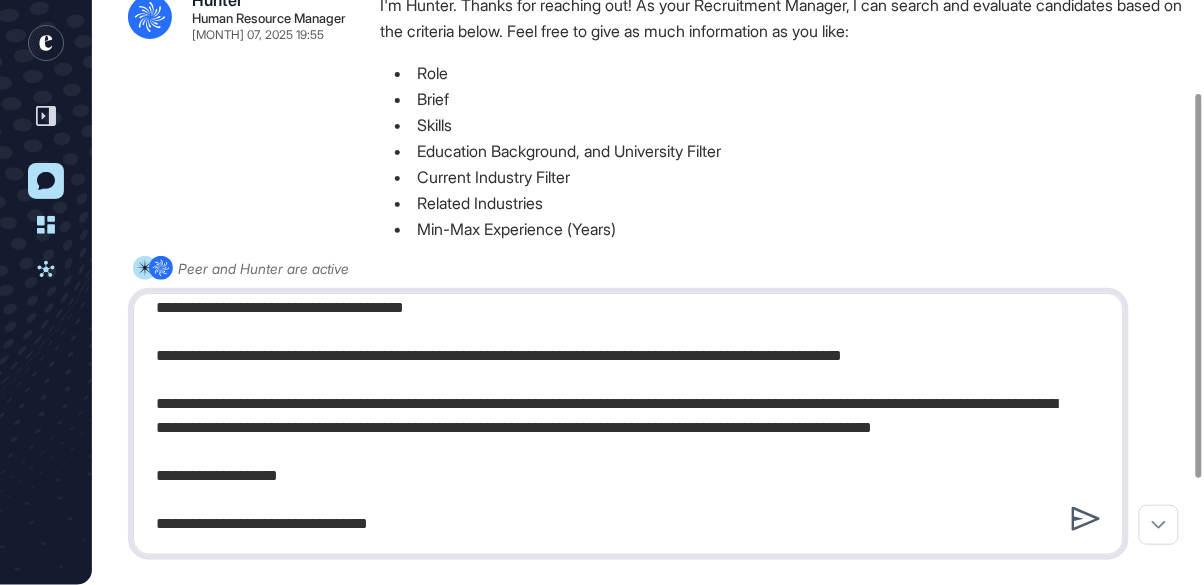 type on "**Locati" 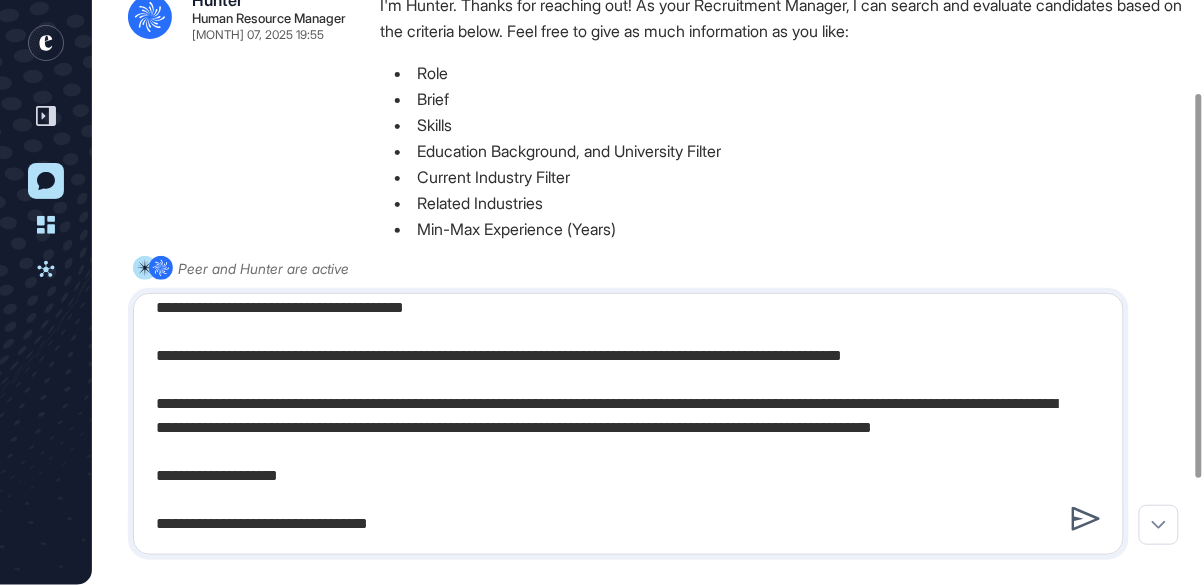 click 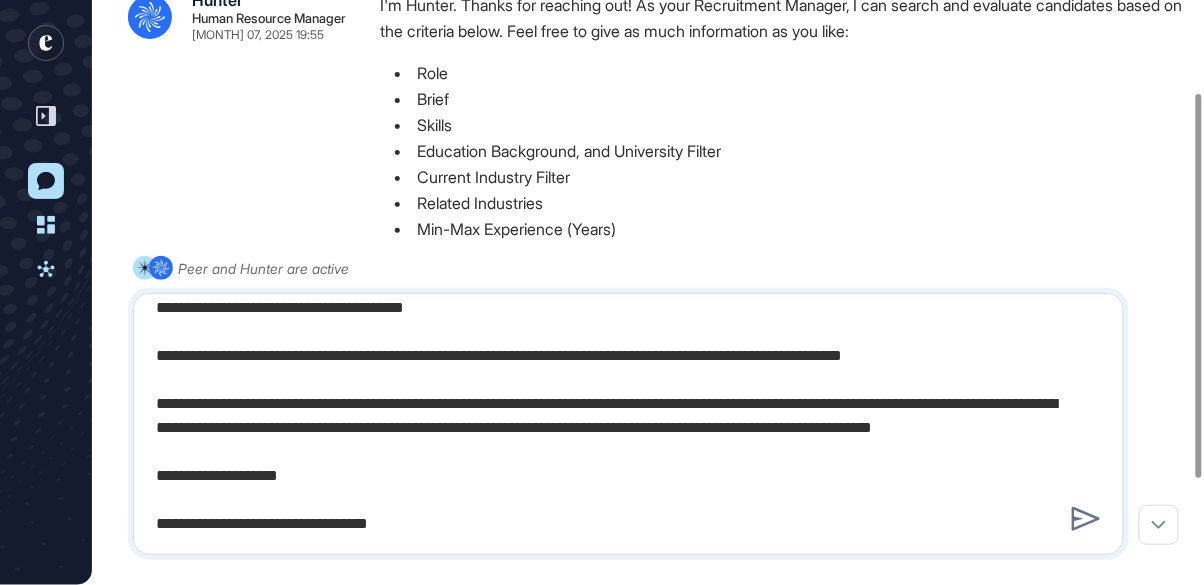 scroll, scrollTop: 0, scrollLeft: 0, axis: both 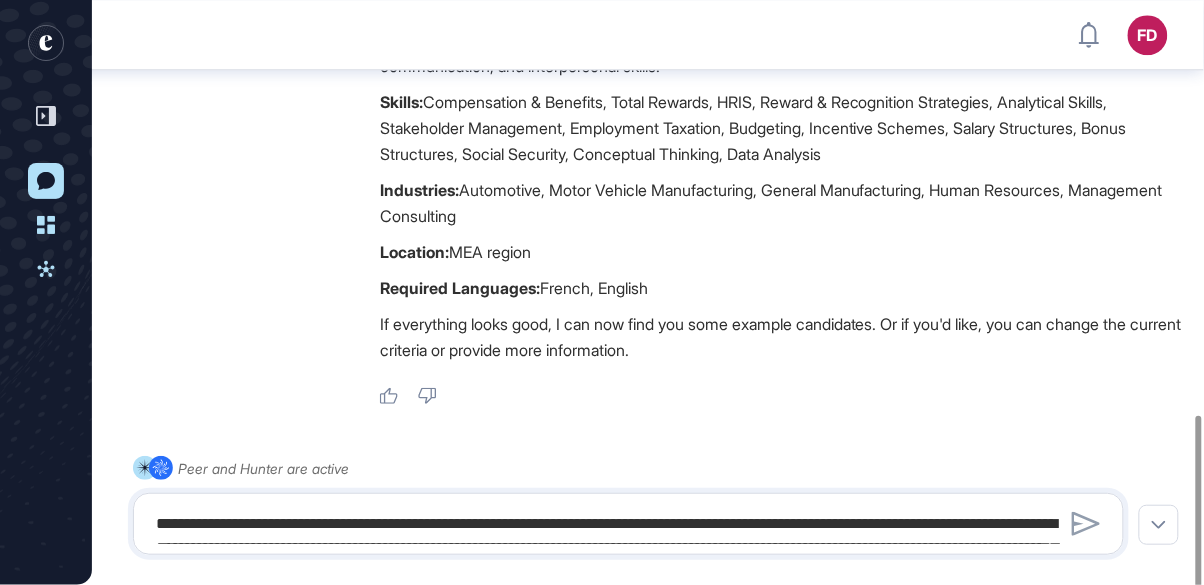 click on ".cls-2{fill:#fff} Peer and Hunter are active" at bounding box center (628, 505) 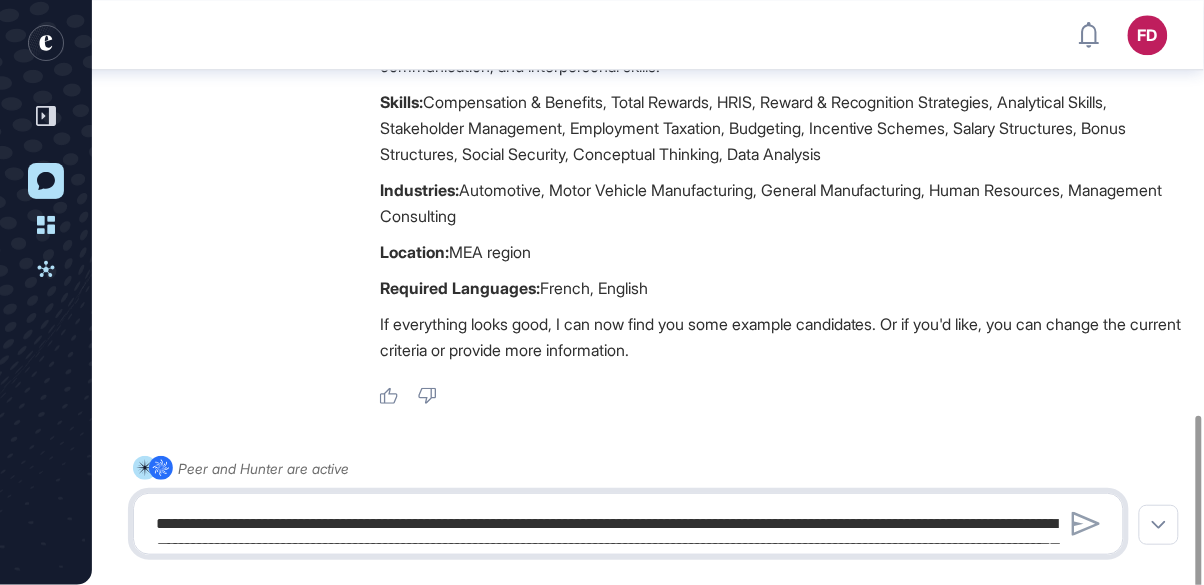 click at bounding box center (628, 524) 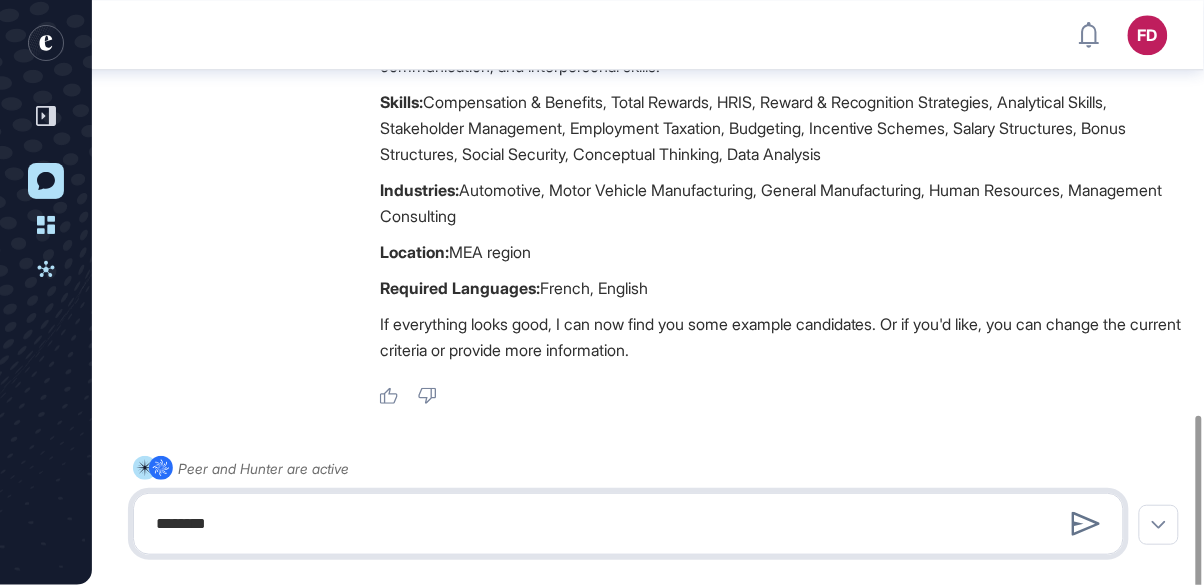 type on "********" 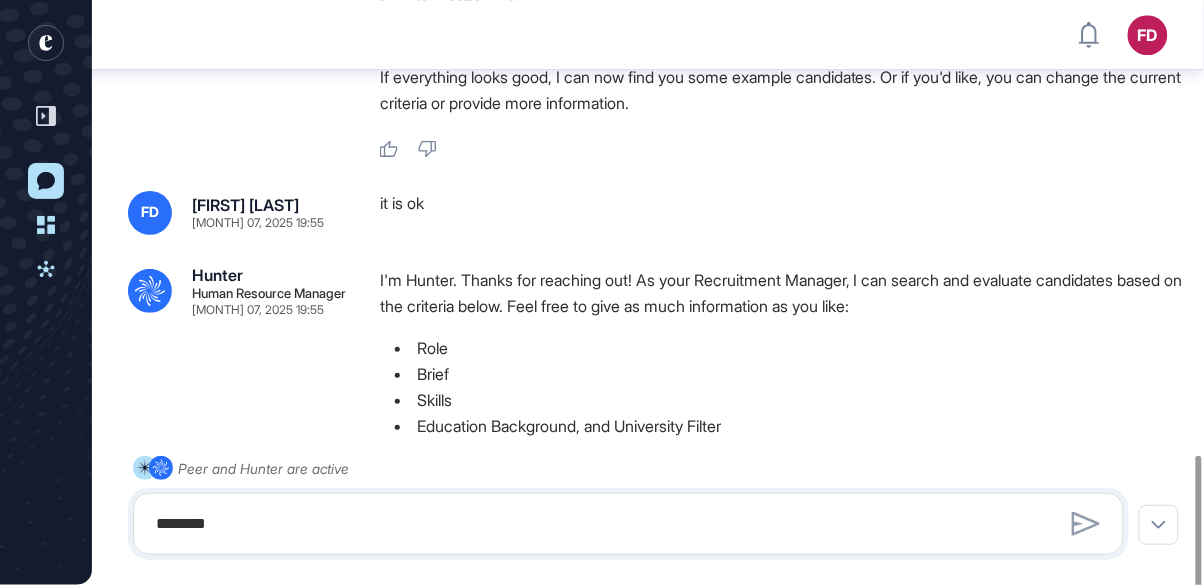 scroll, scrollTop: 1670, scrollLeft: 0, axis: vertical 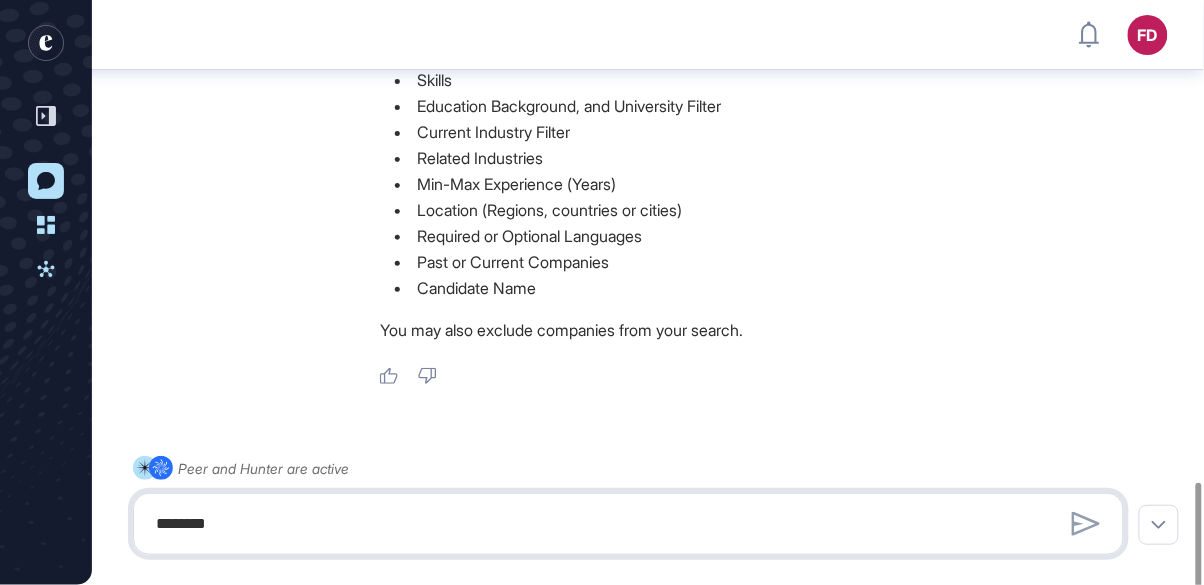 click on "********" at bounding box center (628, 524) 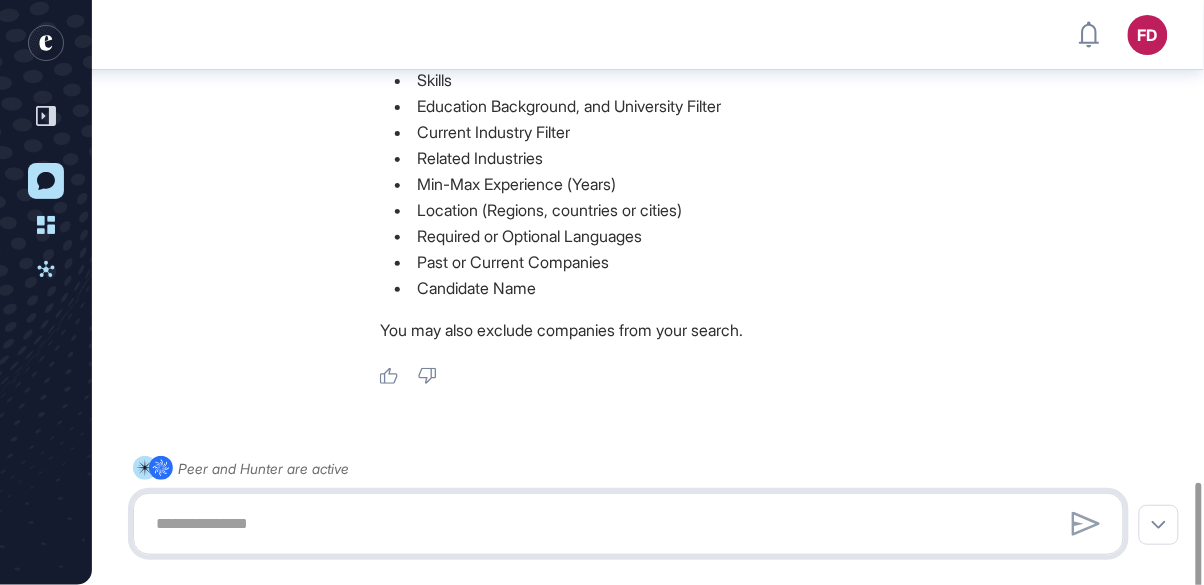 paste on "**Locati" 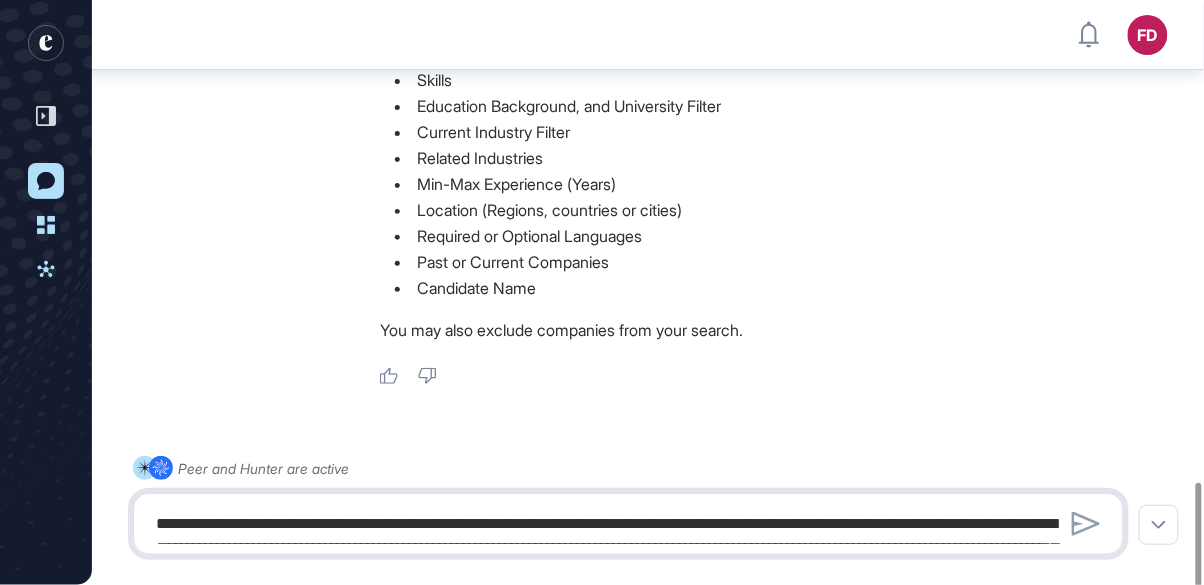 click at bounding box center (628, 524) 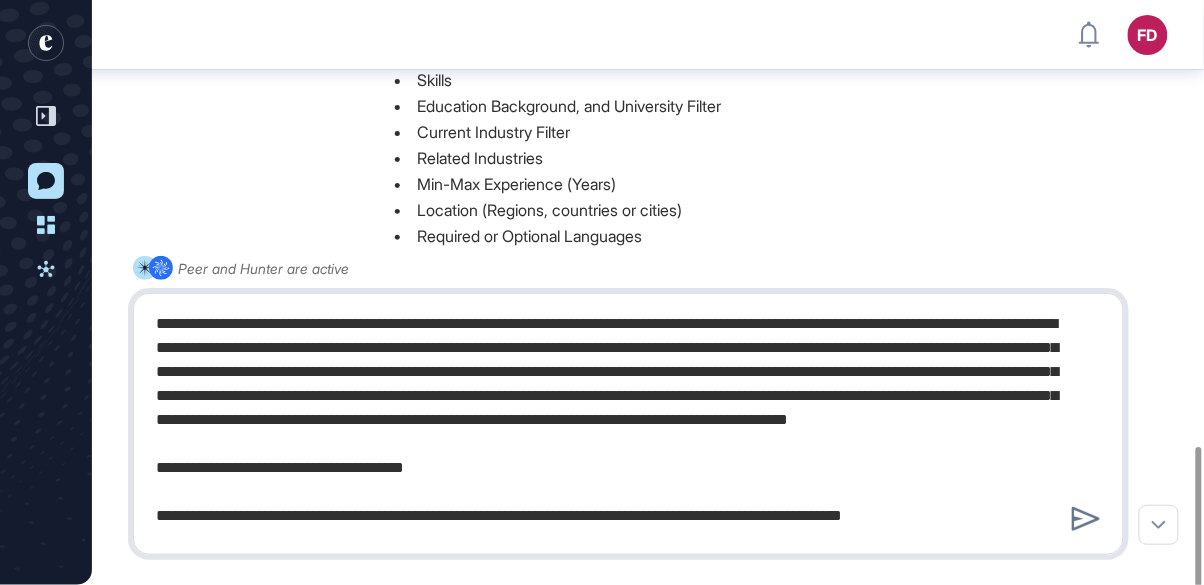 click at bounding box center [628, 424] 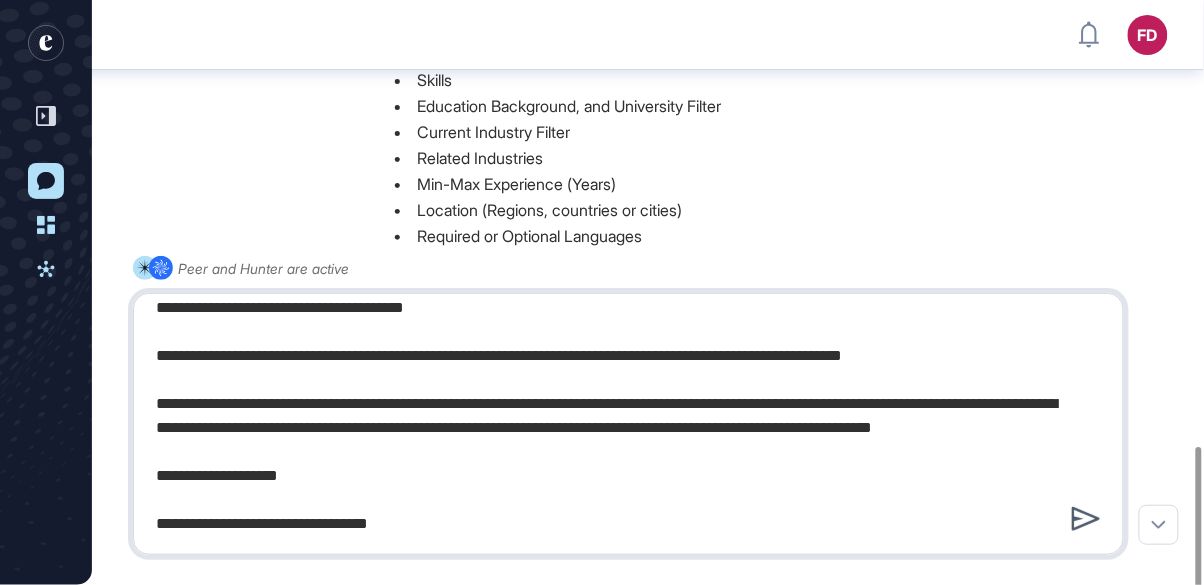type on "**Locati" 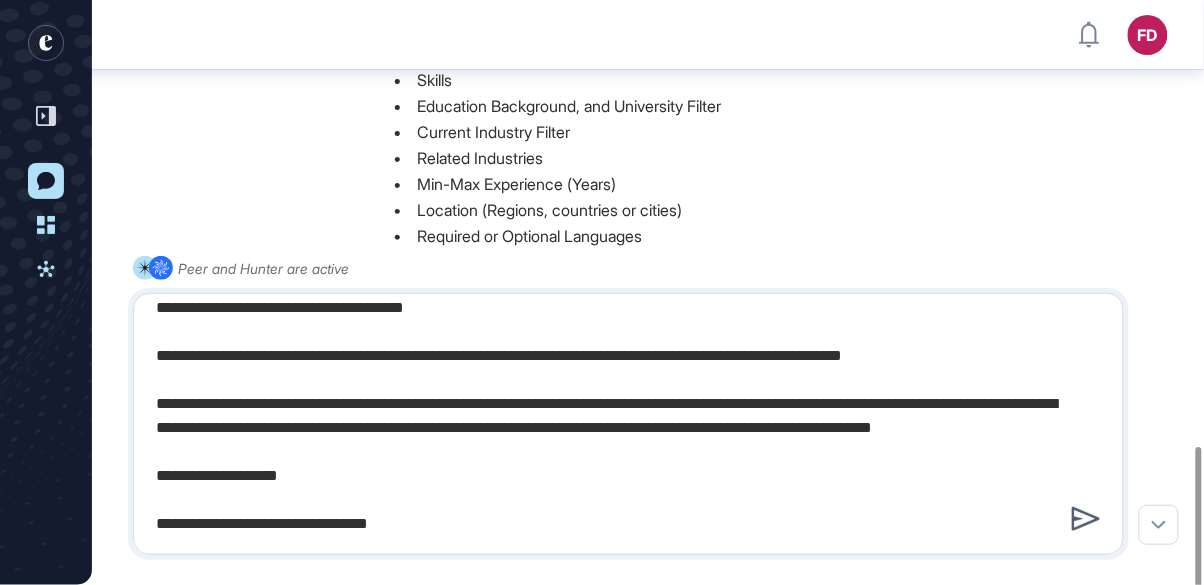 click 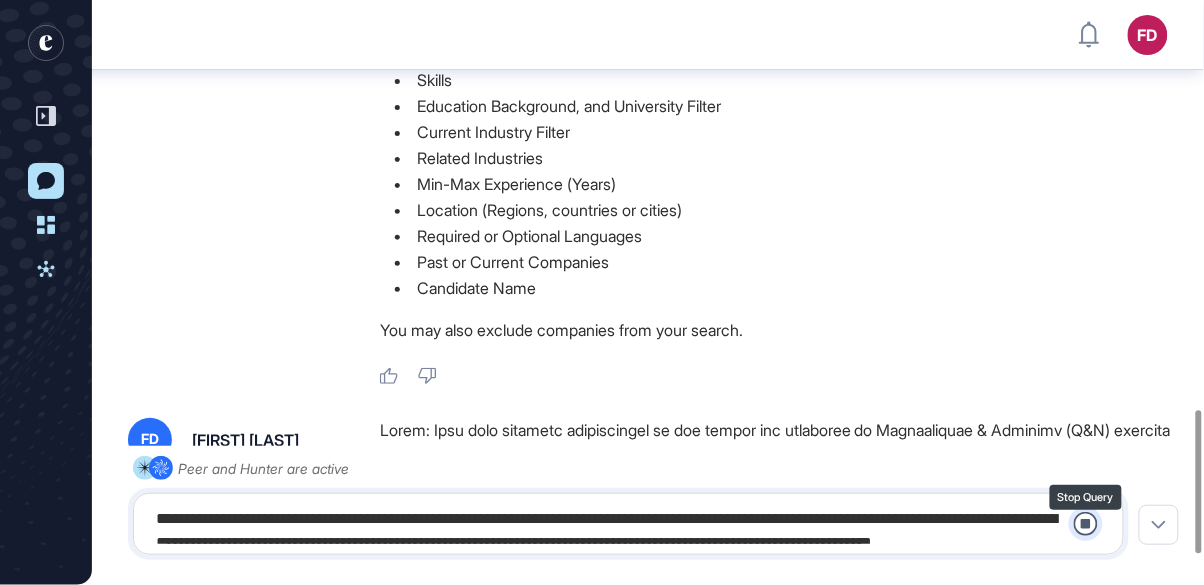 scroll, scrollTop: 0, scrollLeft: 0, axis: both 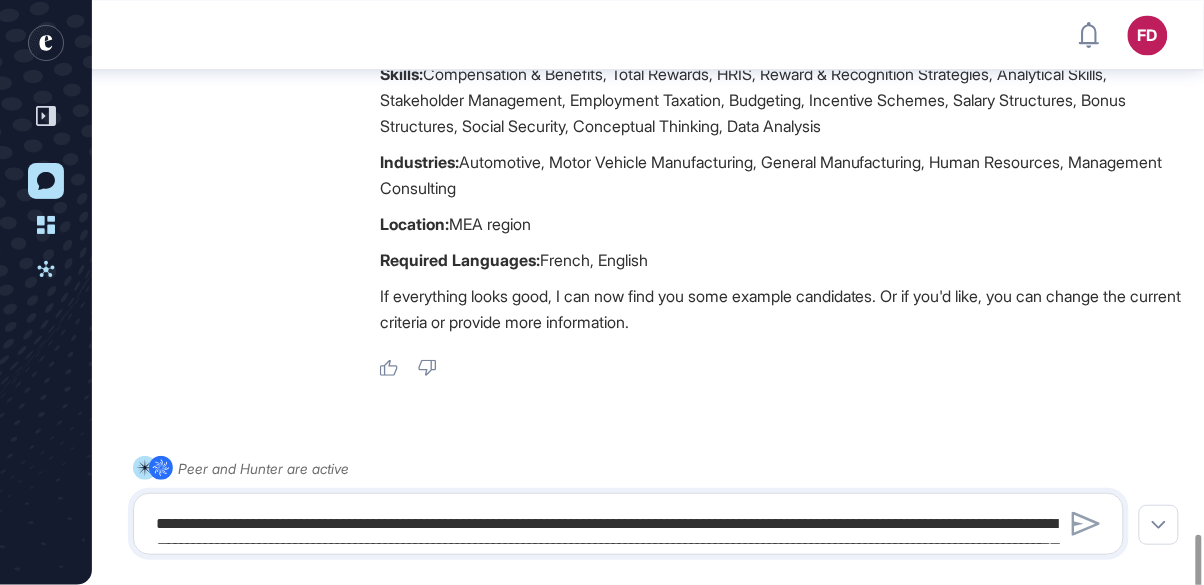 click at bounding box center (628, 524) 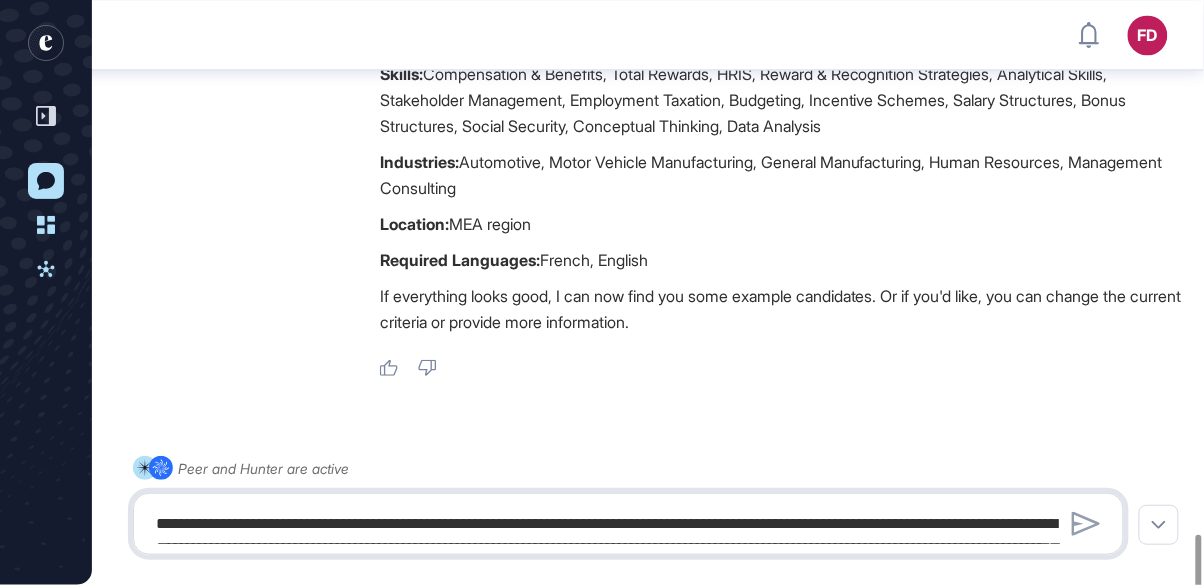 click at bounding box center [628, 524] 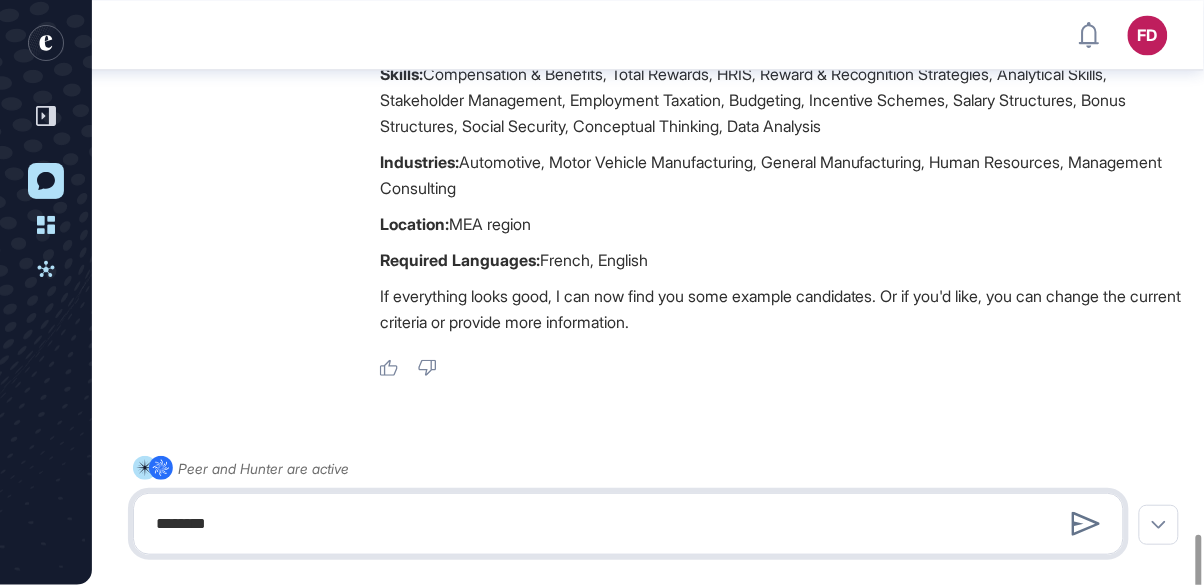 type on "********" 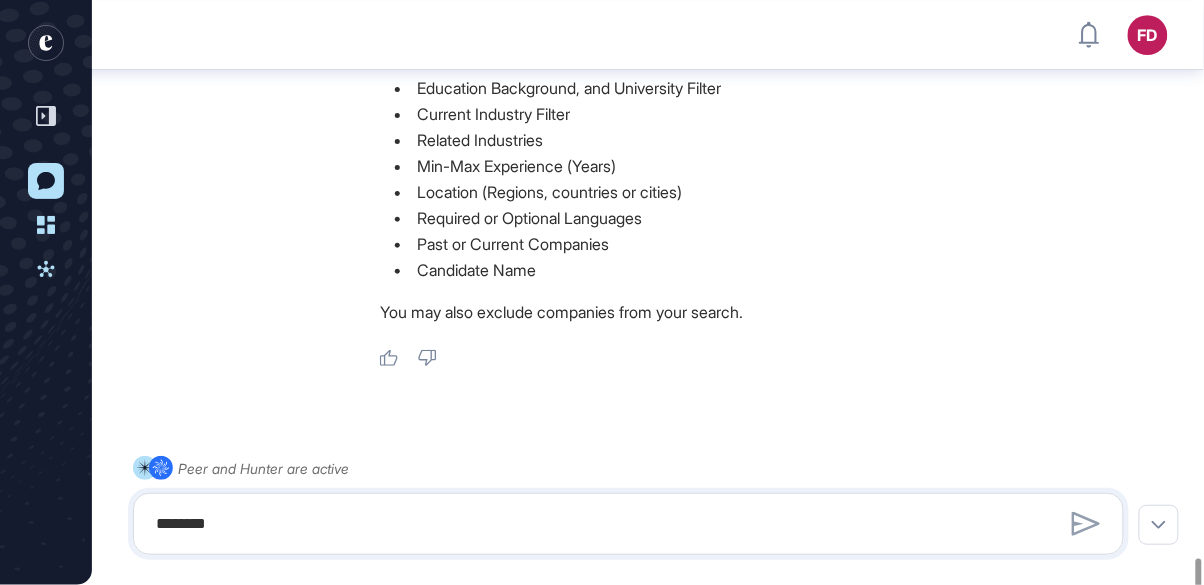 scroll, scrollTop: 3170, scrollLeft: 0, axis: vertical 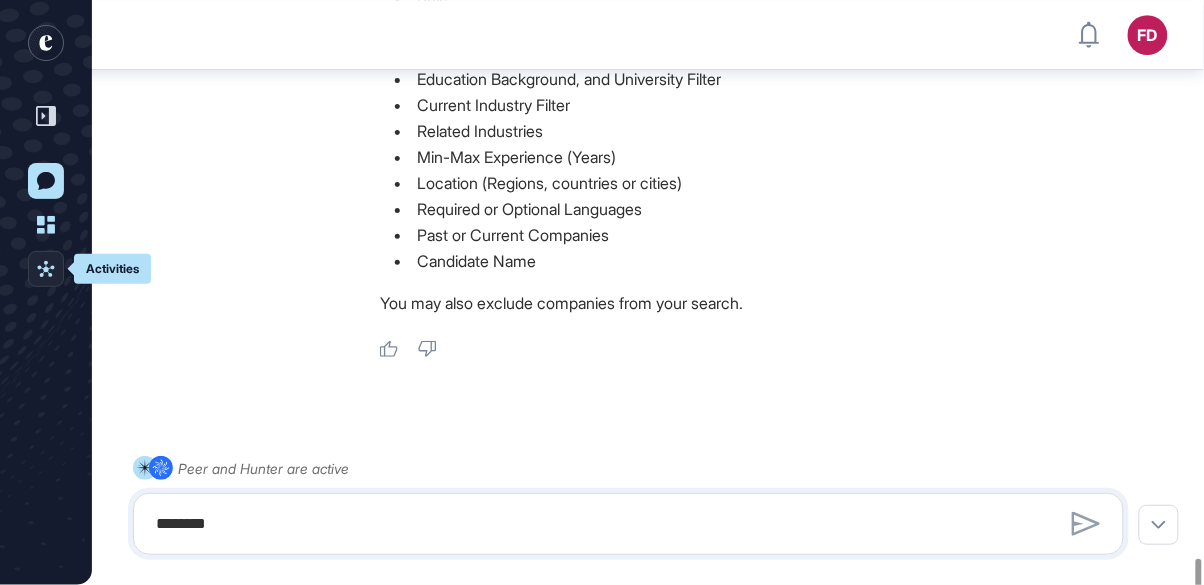 click 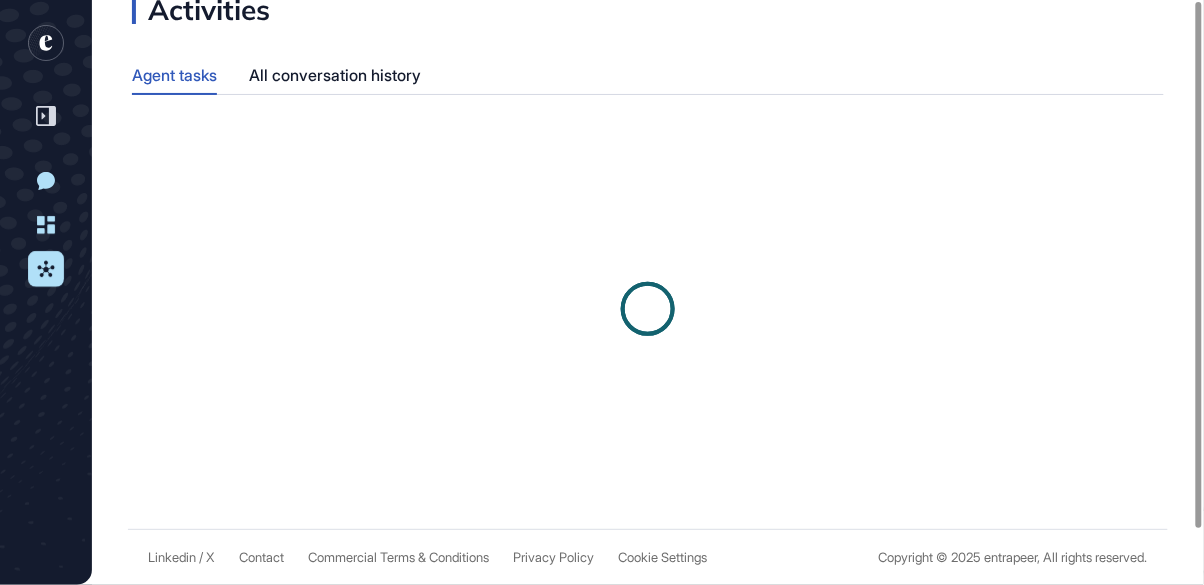 scroll, scrollTop: 0, scrollLeft: 0, axis: both 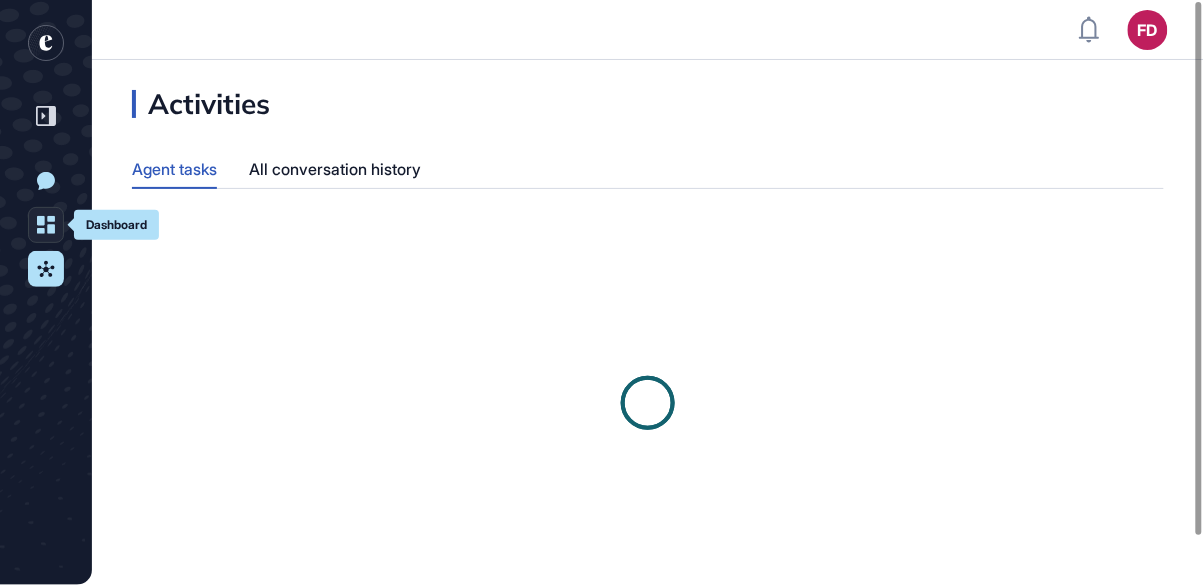 click on "Dashboard" 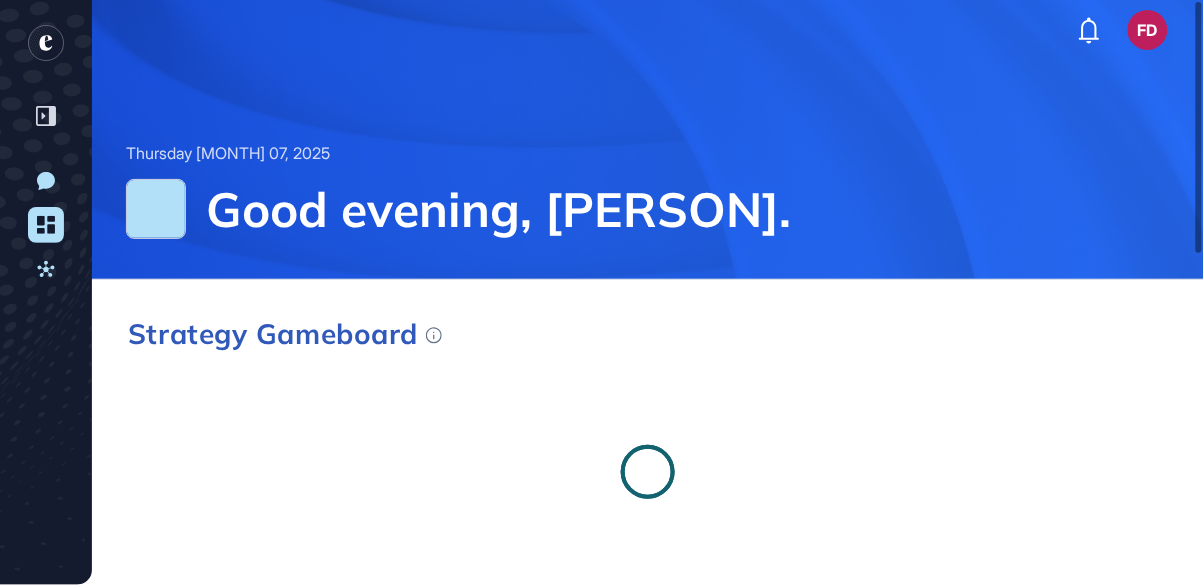 click on "New Conversation Dashboard Activities" at bounding box center [46, 349] 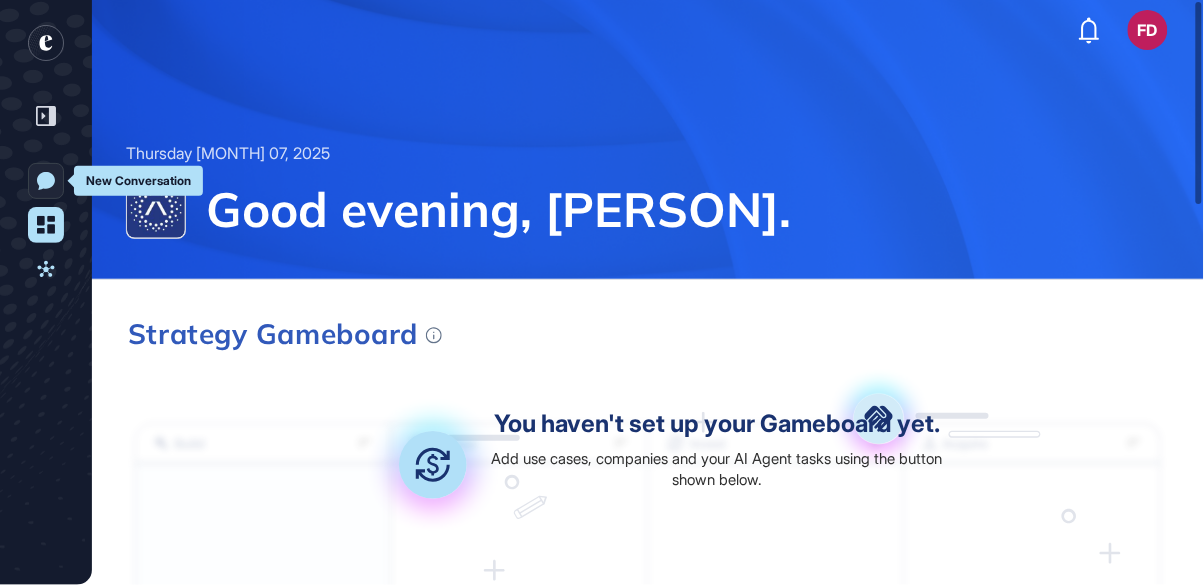 click on "New Conversation" 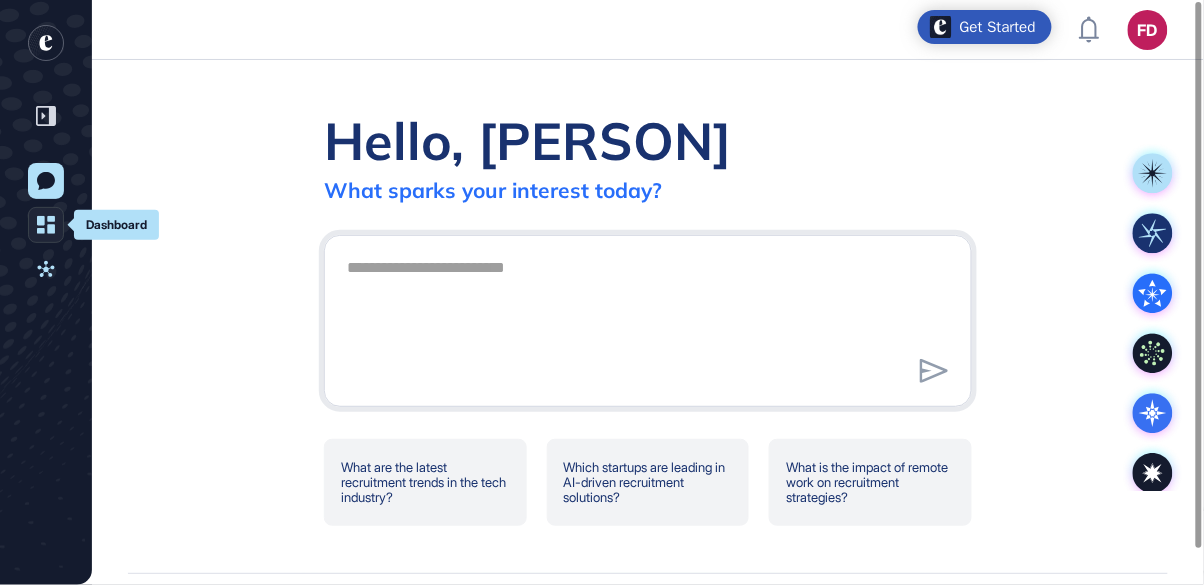 click on "Dashboard" 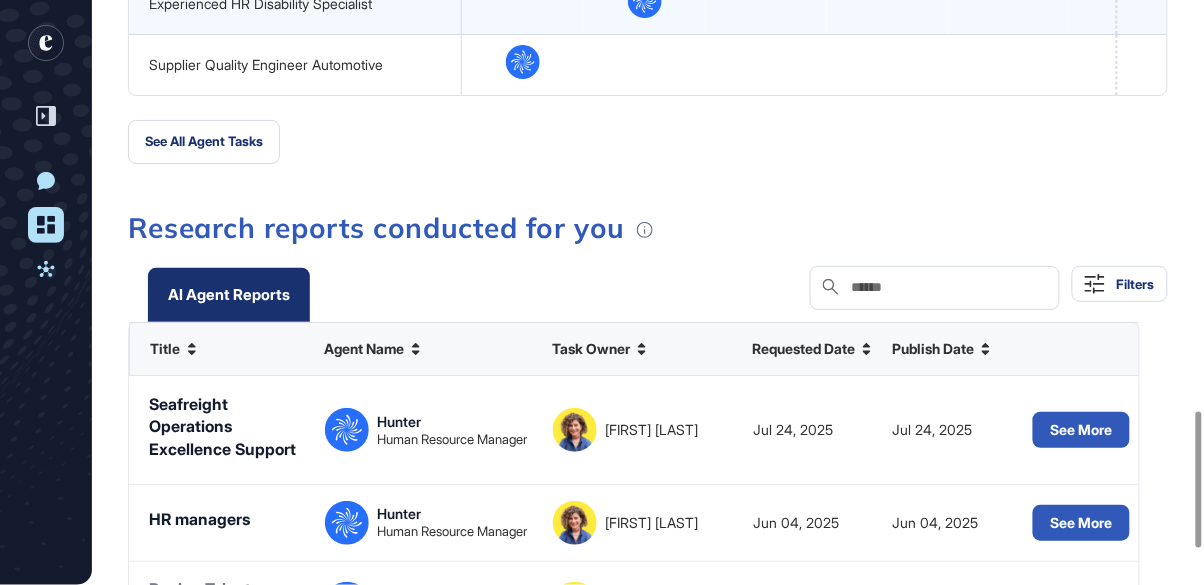 scroll, scrollTop: 1764, scrollLeft: 0, axis: vertical 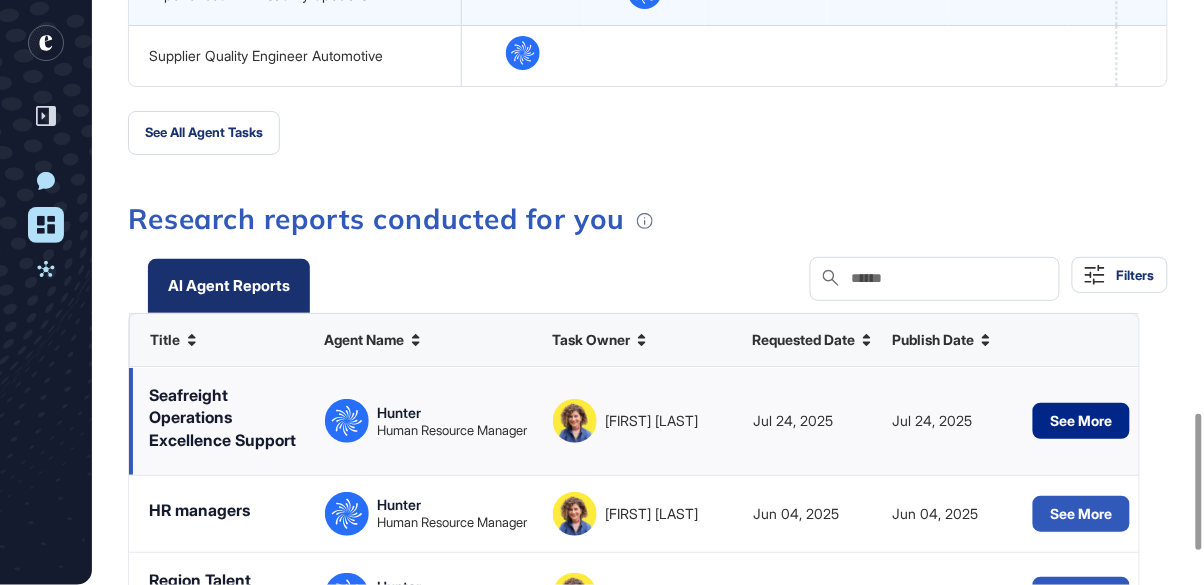 click on "See More" at bounding box center (1081, 421) 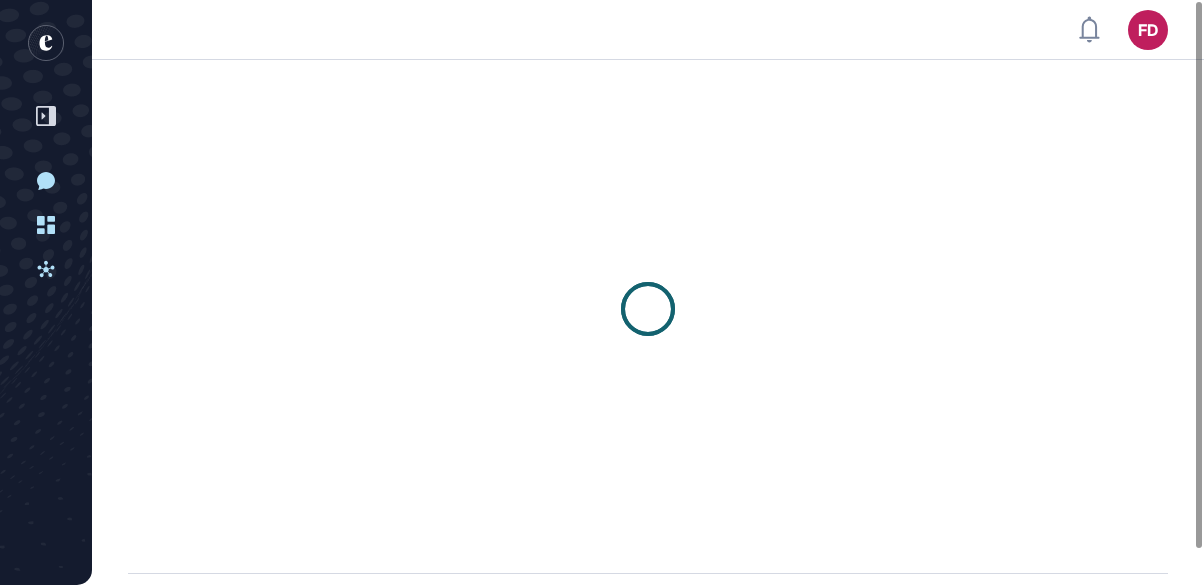 scroll, scrollTop: 0, scrollLeft: 0, axis: both 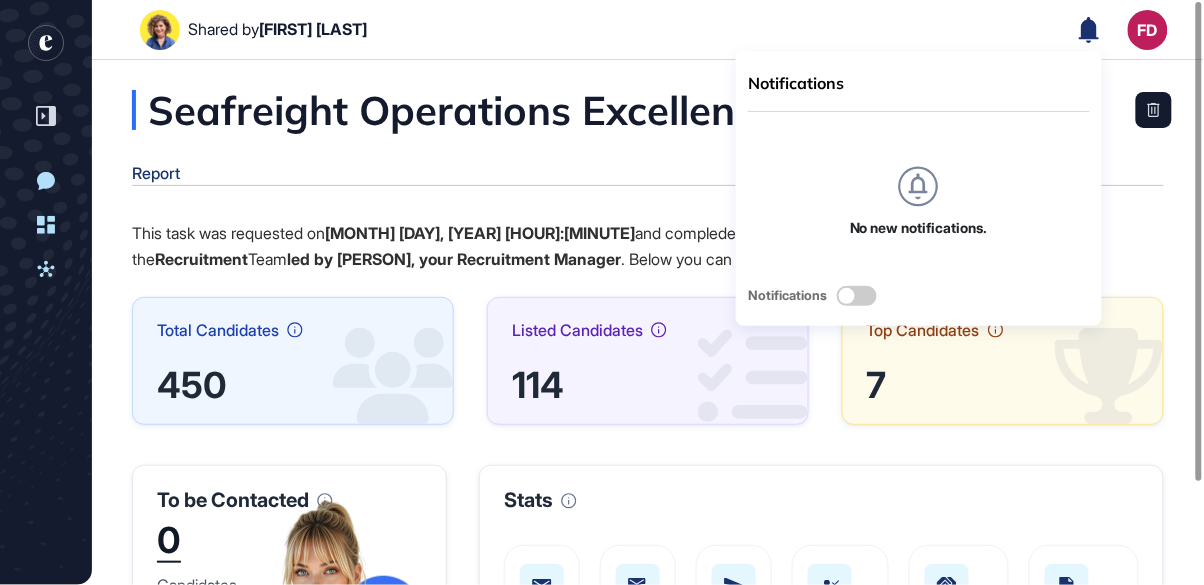 click on "Report" at bounding box center (156, 173) 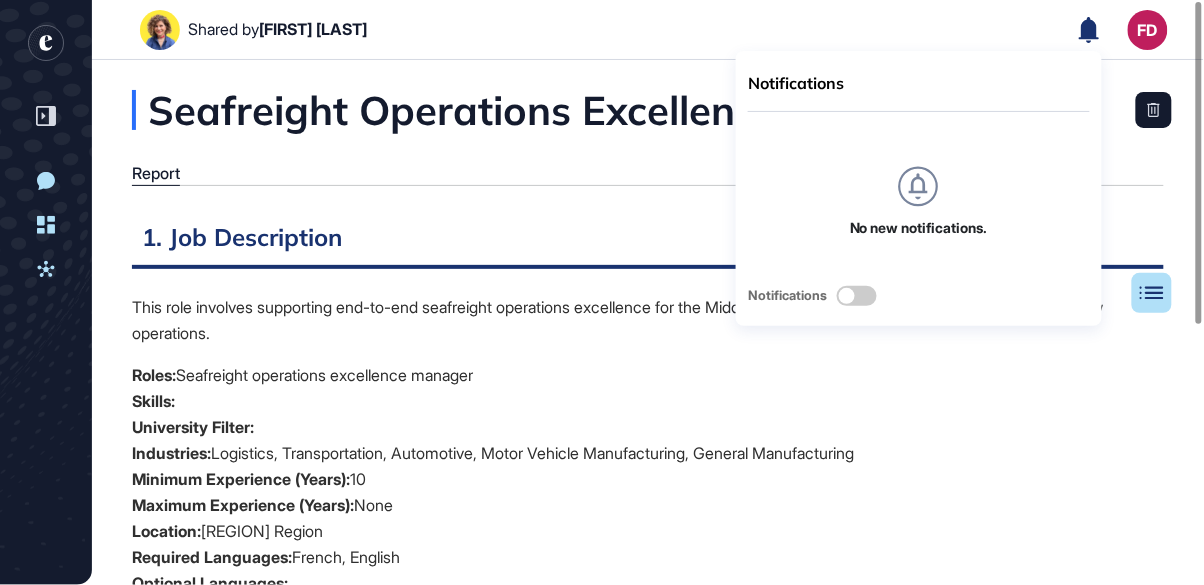 scroll, scrollTop: 580, scrollLeft: 4, axis: both 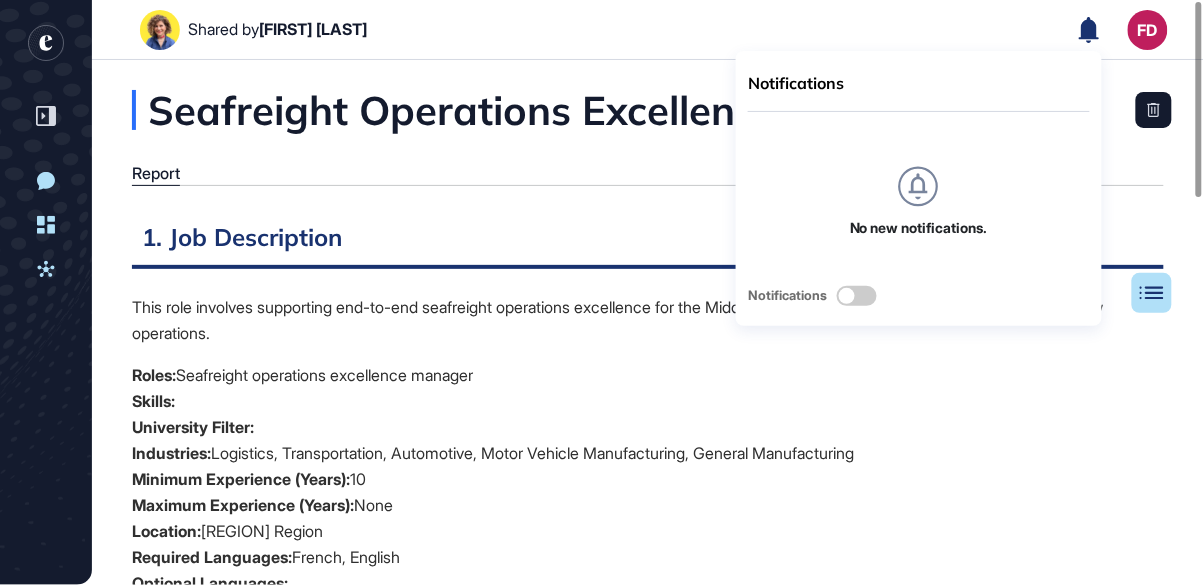 click on "Roles:  Seafreight operations excellence manager" at bounding box center [648, 375] 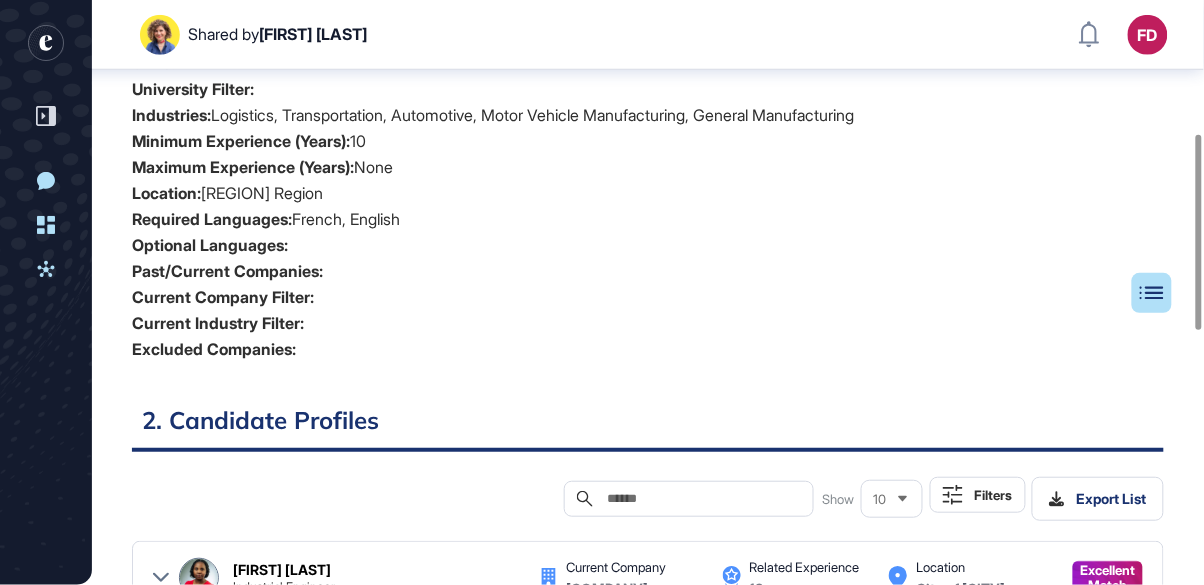 scroll, scrollTop: 400, scrollLeft: 0, axis: vertical 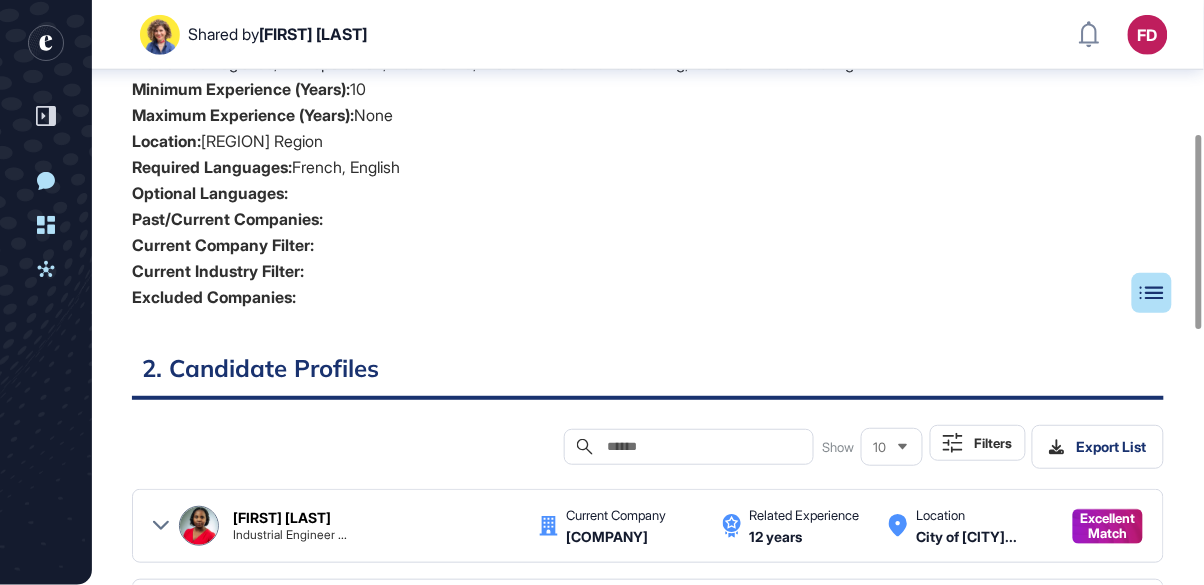 click on "Export List" 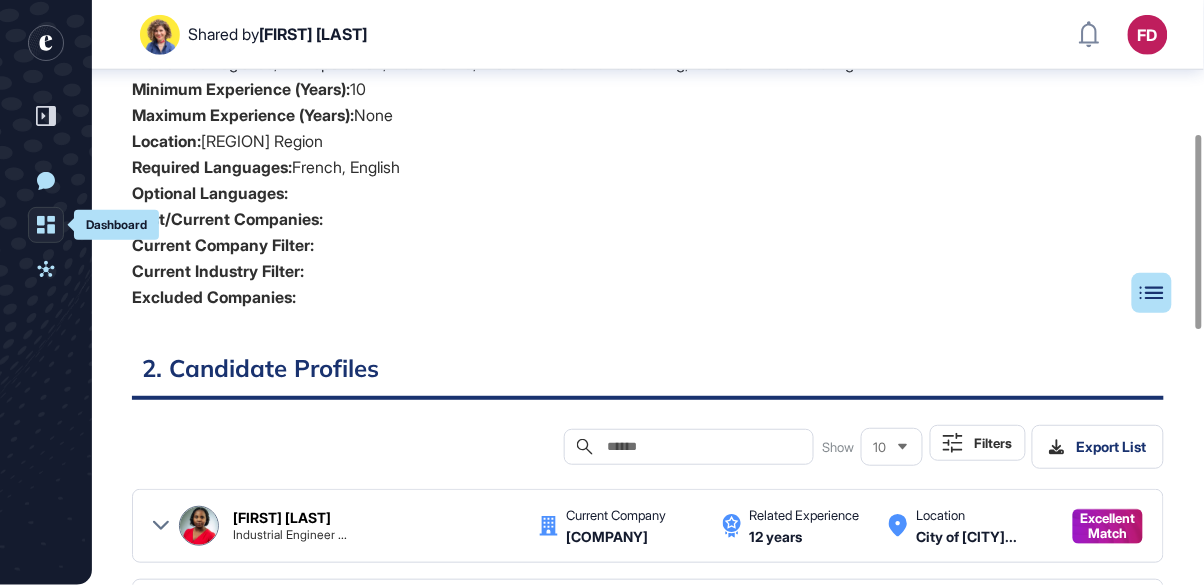click on "Dashboard" 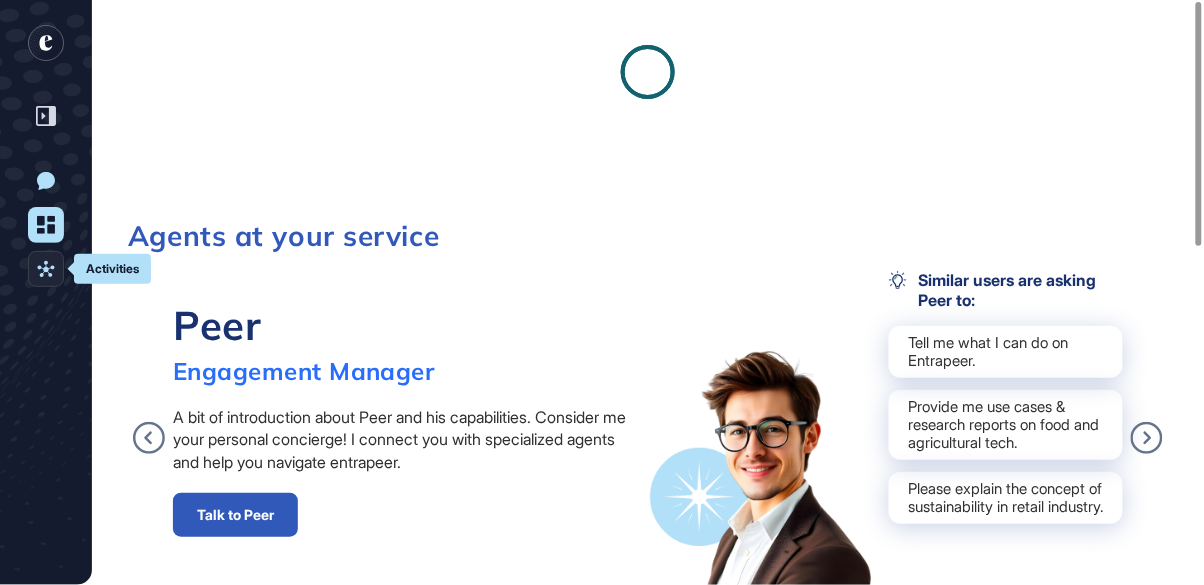 scroll, scrollTop: 0, scrollLeft: 0, axis: both 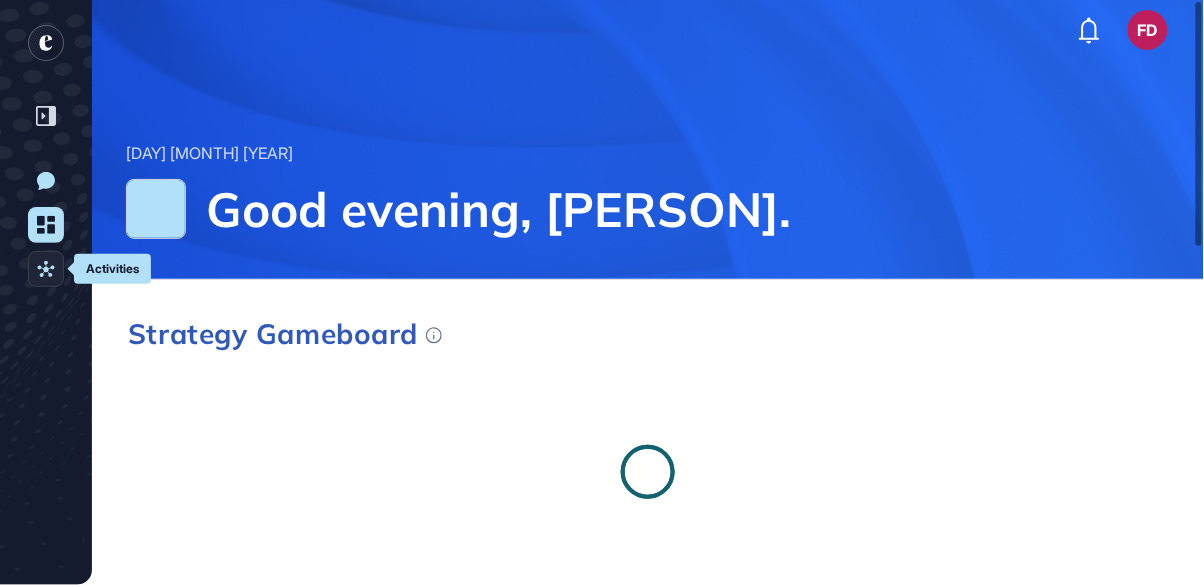 click on "Activities" 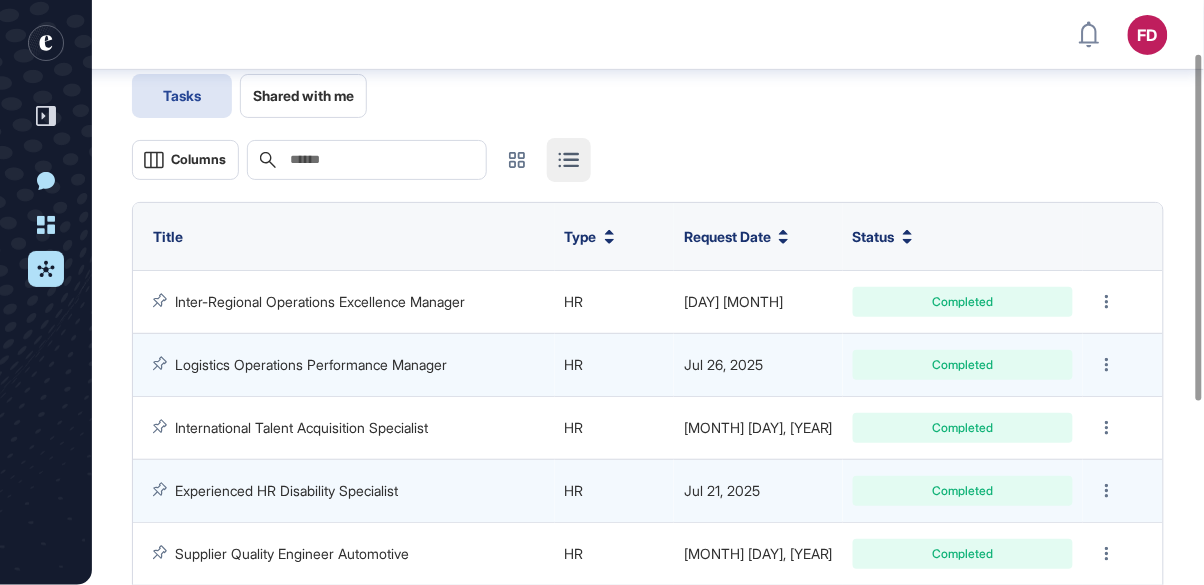 scroll, scrollTop: 88, scrollLeft: 0, axis: vertical 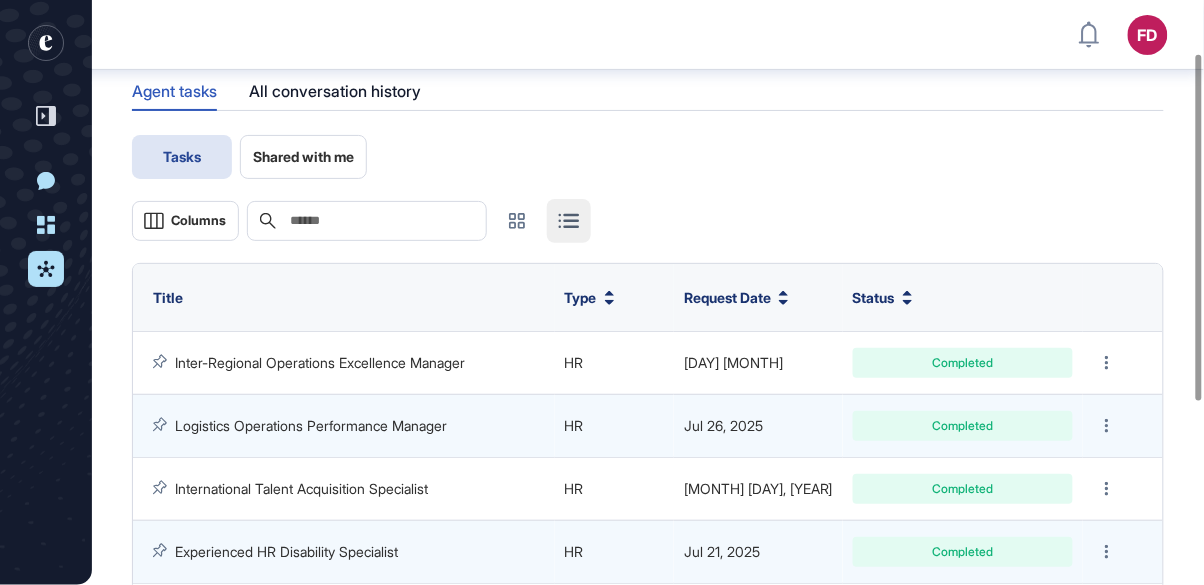 click on "New Conversation Dashboard Activities" at bounding box center [46, 292] 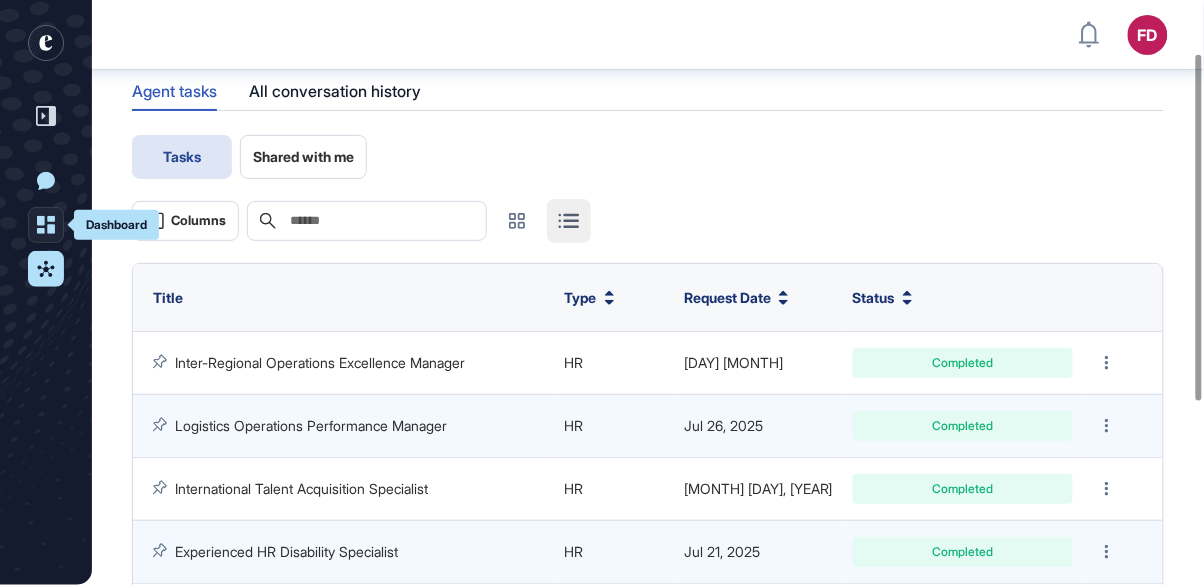 click on "Dashboard" 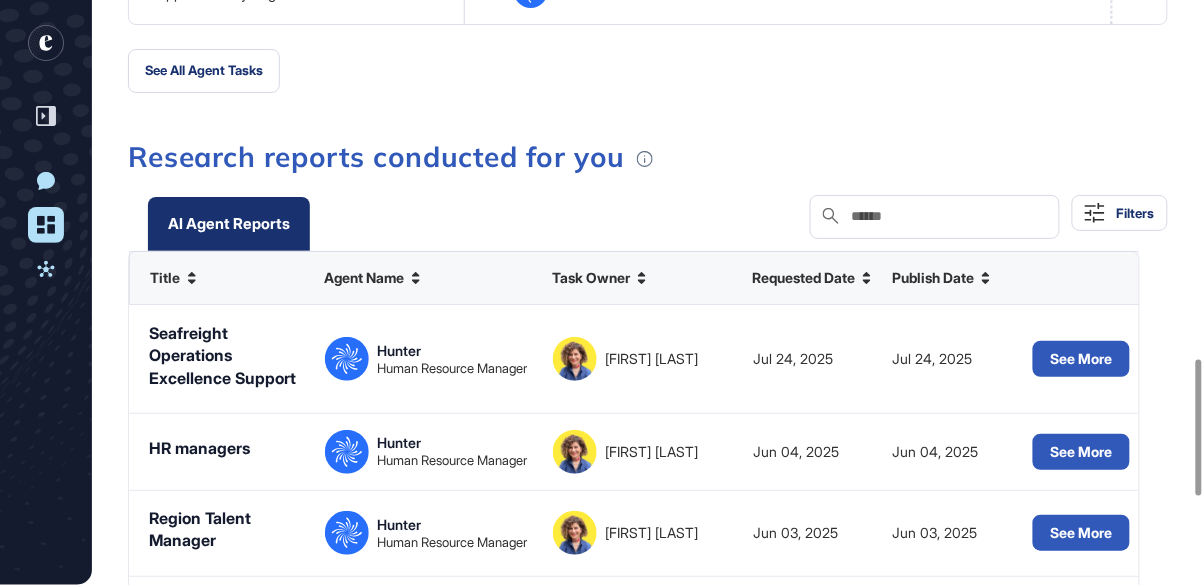 scroll, scrollTop: 1894, scrollLeft: 0, axis: vertical 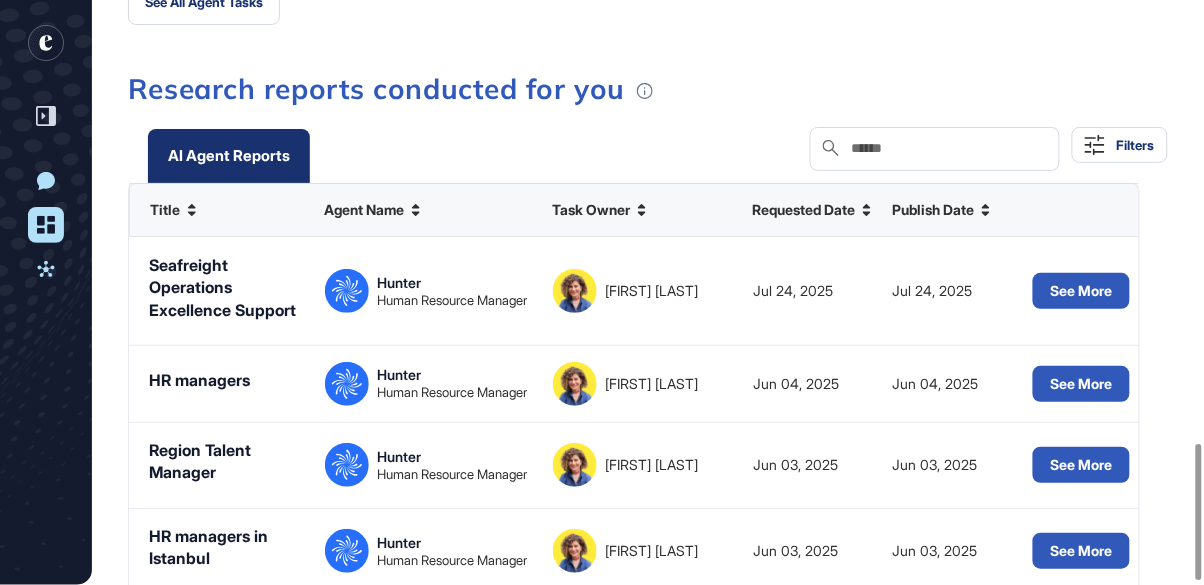 click 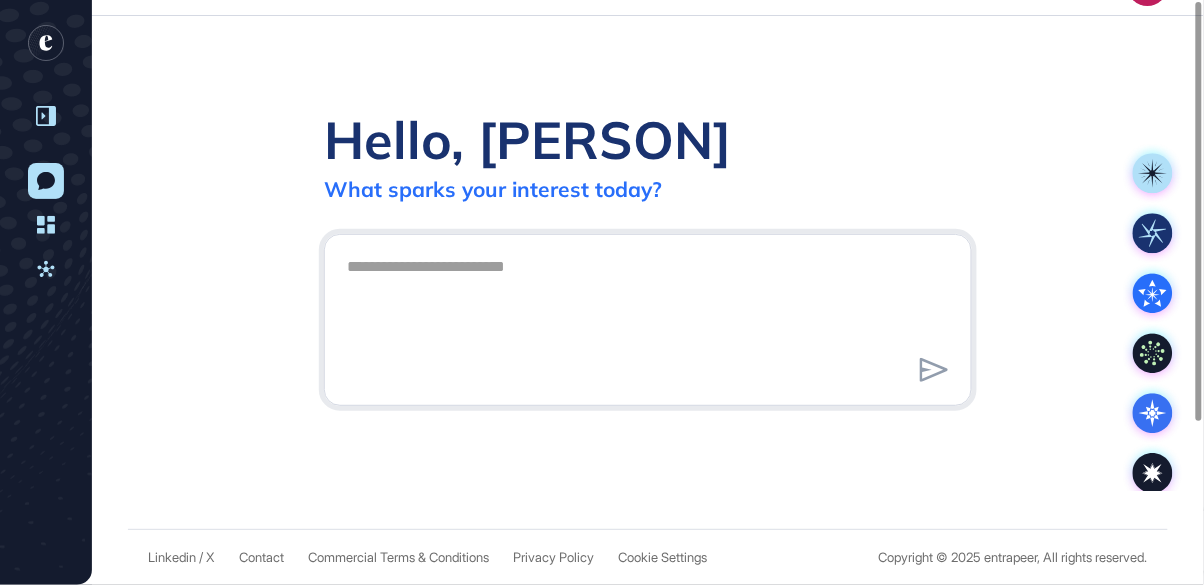 scroll, scrollTop: 3, scrollLeft: 0, axis: vertical 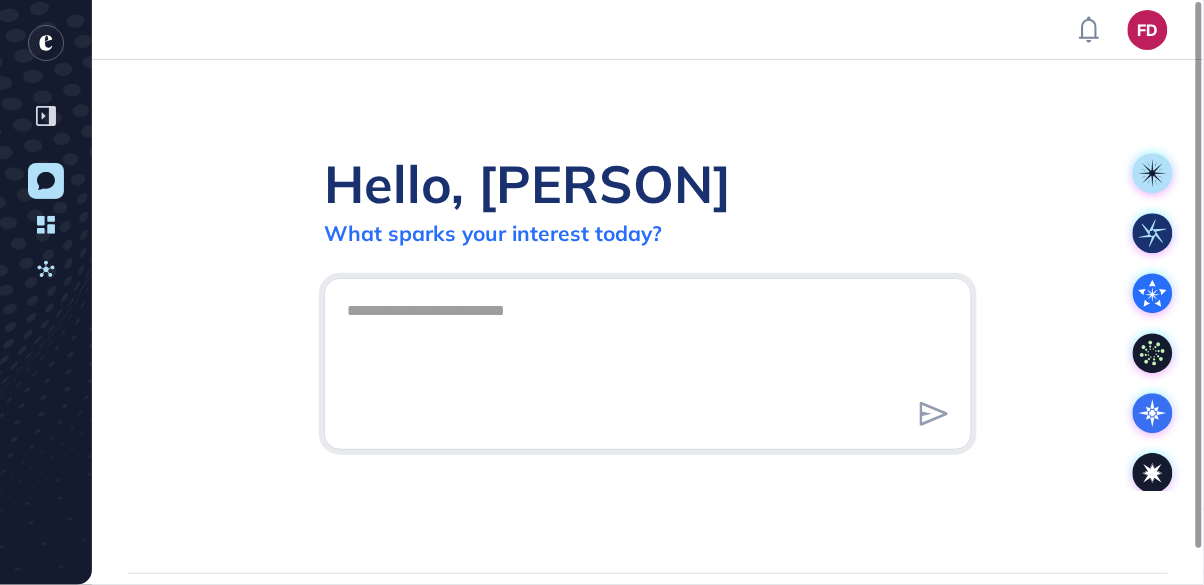 click 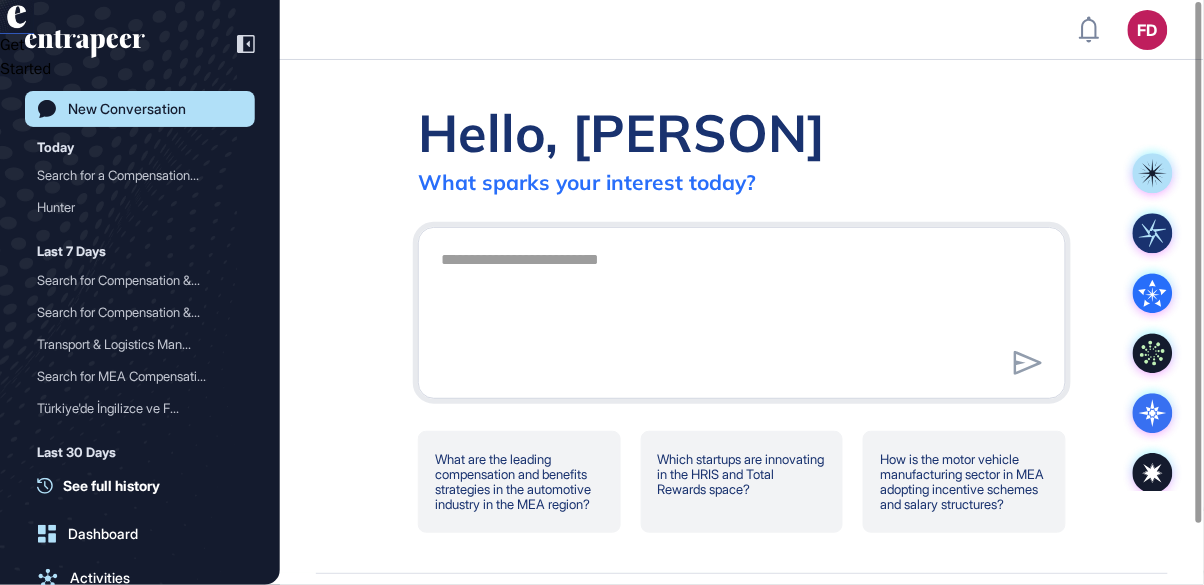 click 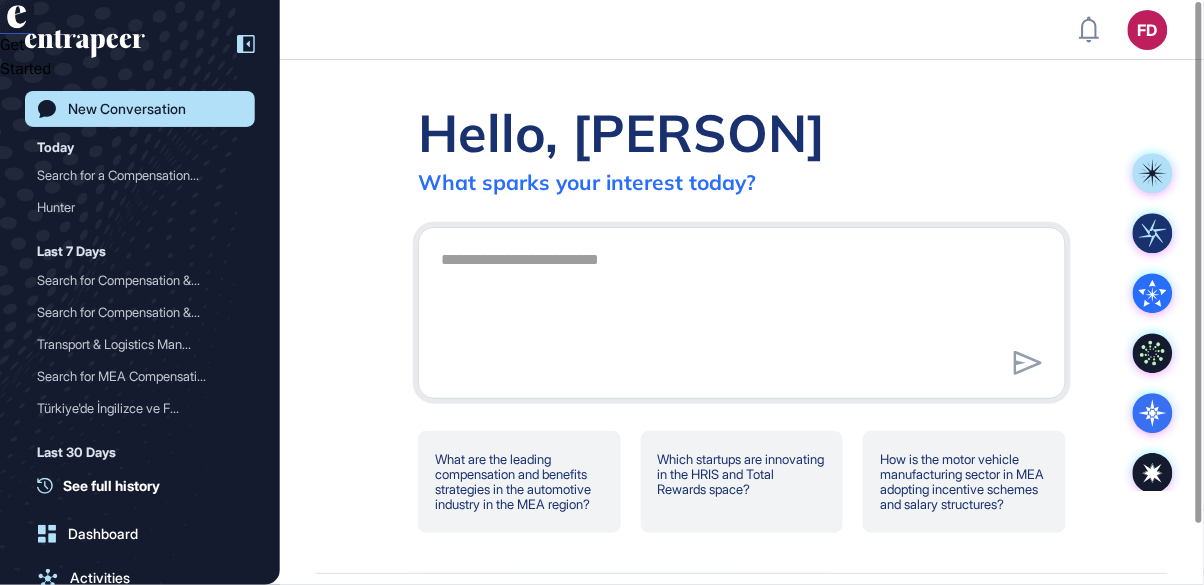 click 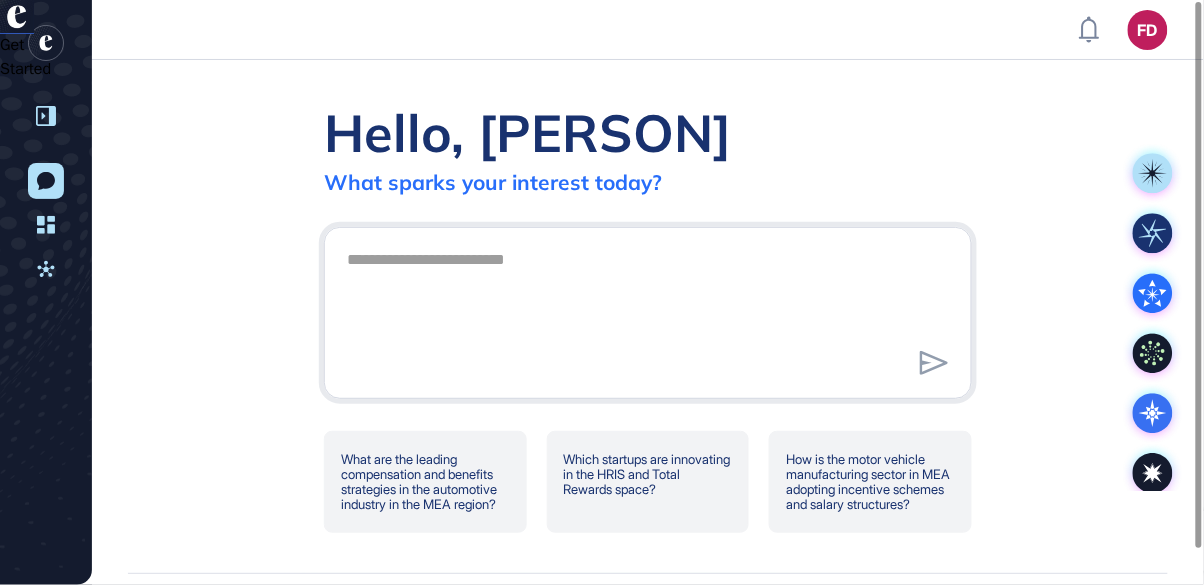 click 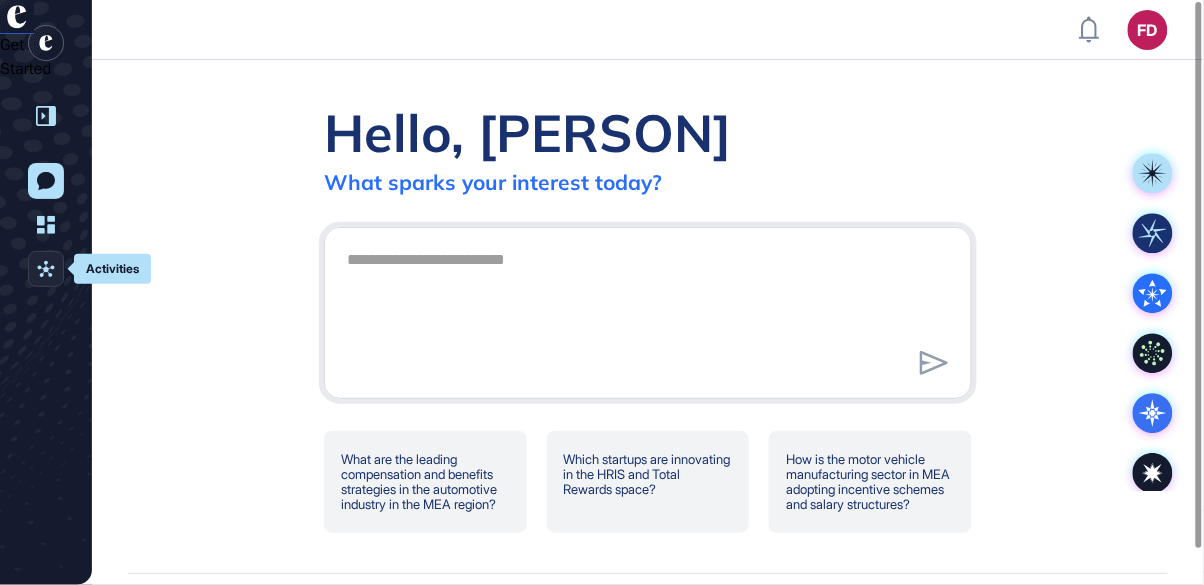 click 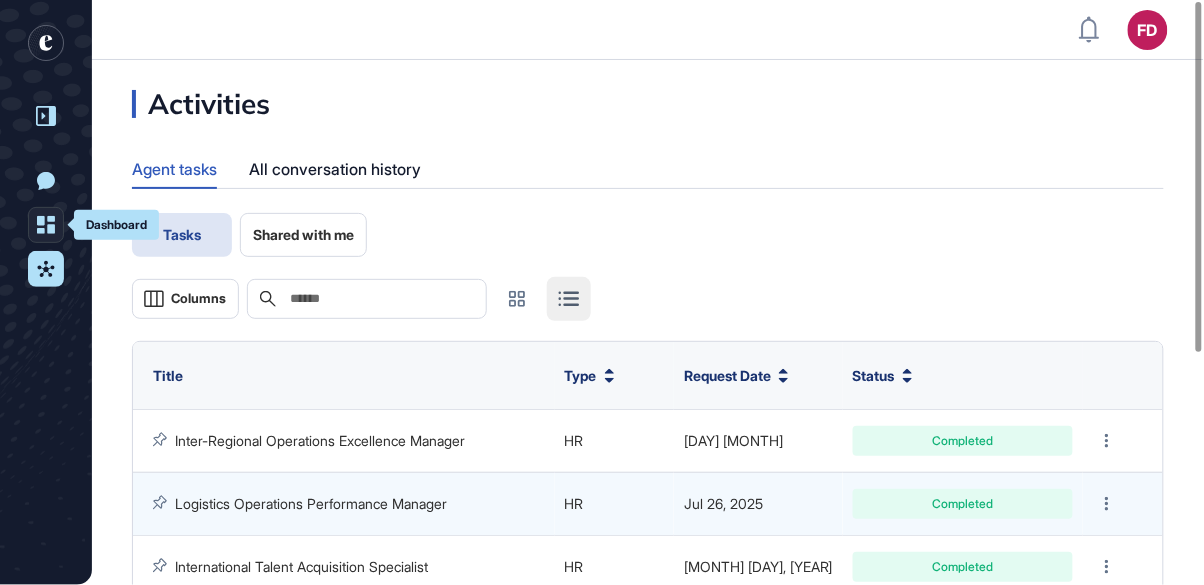 click 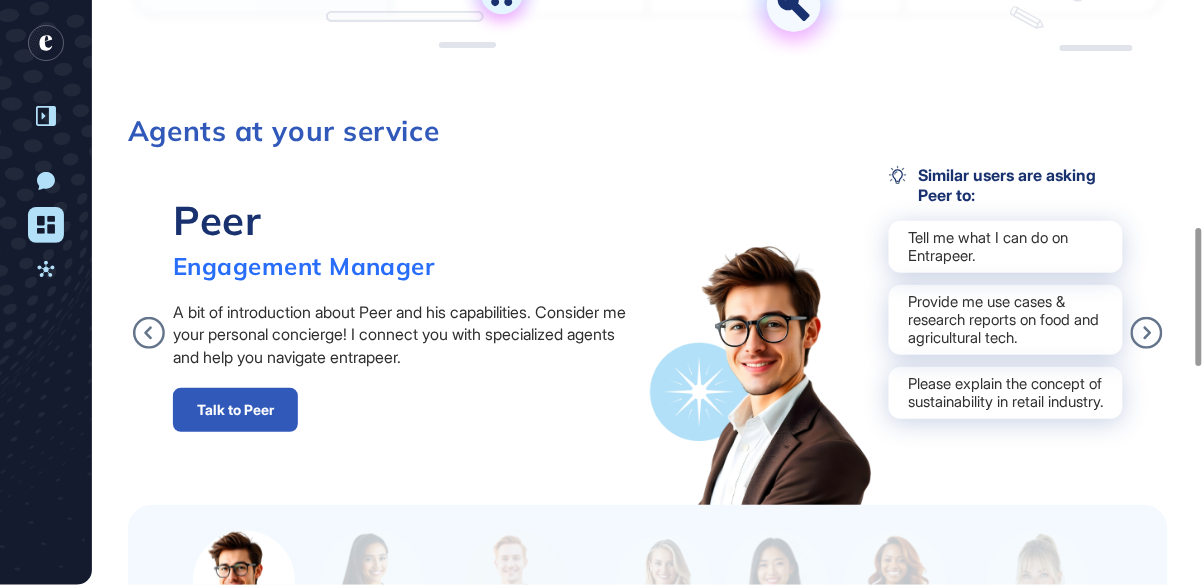 scroll, scrollTop: 960, scrollLeft: 0, axis: vertical 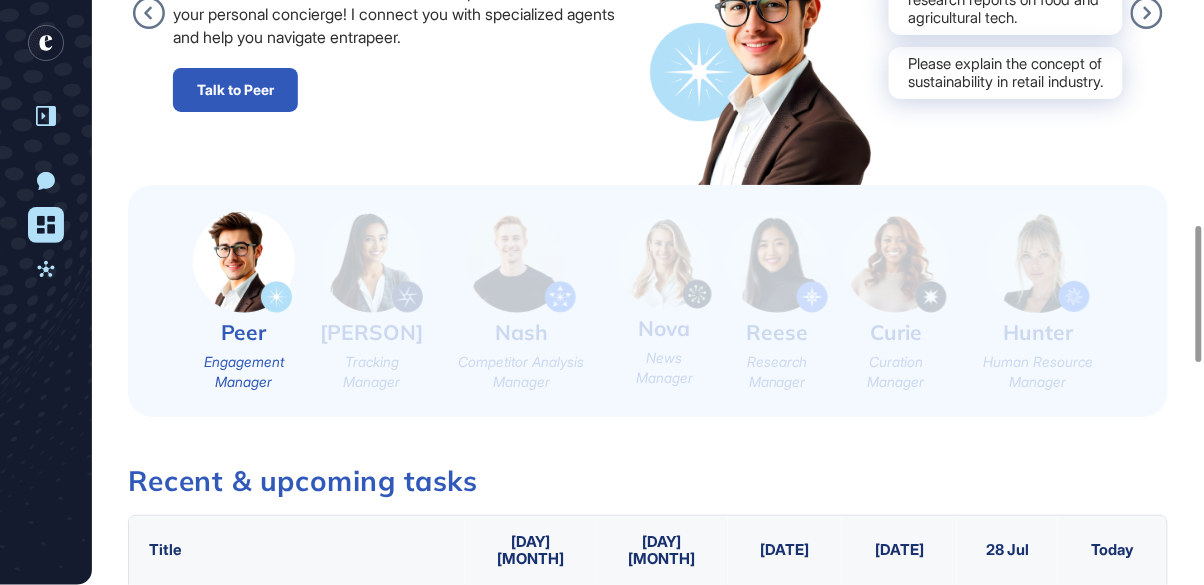 click 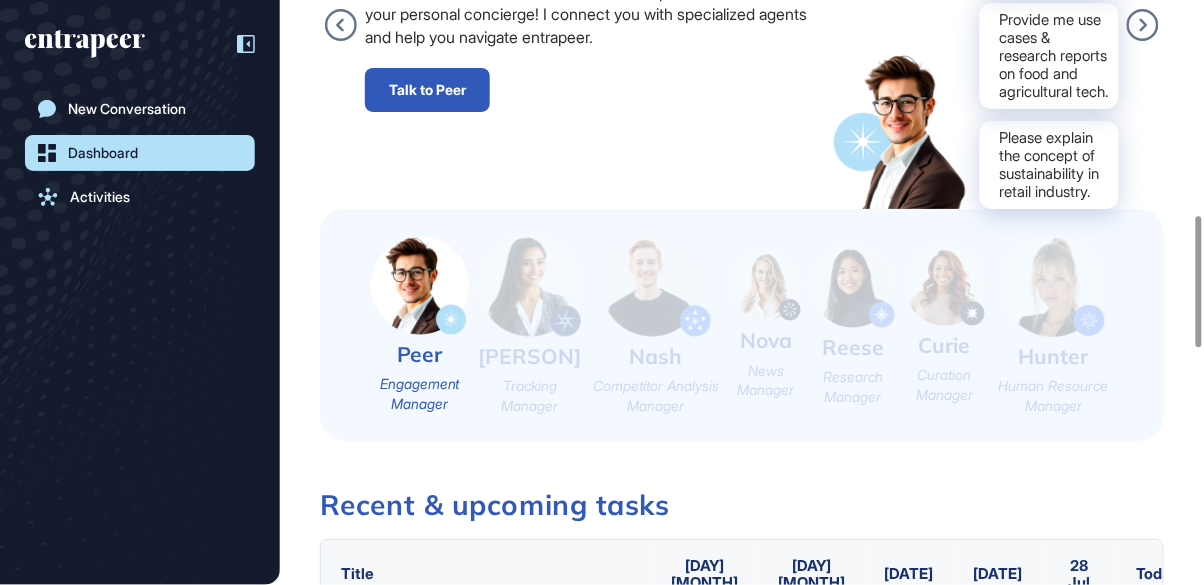 click 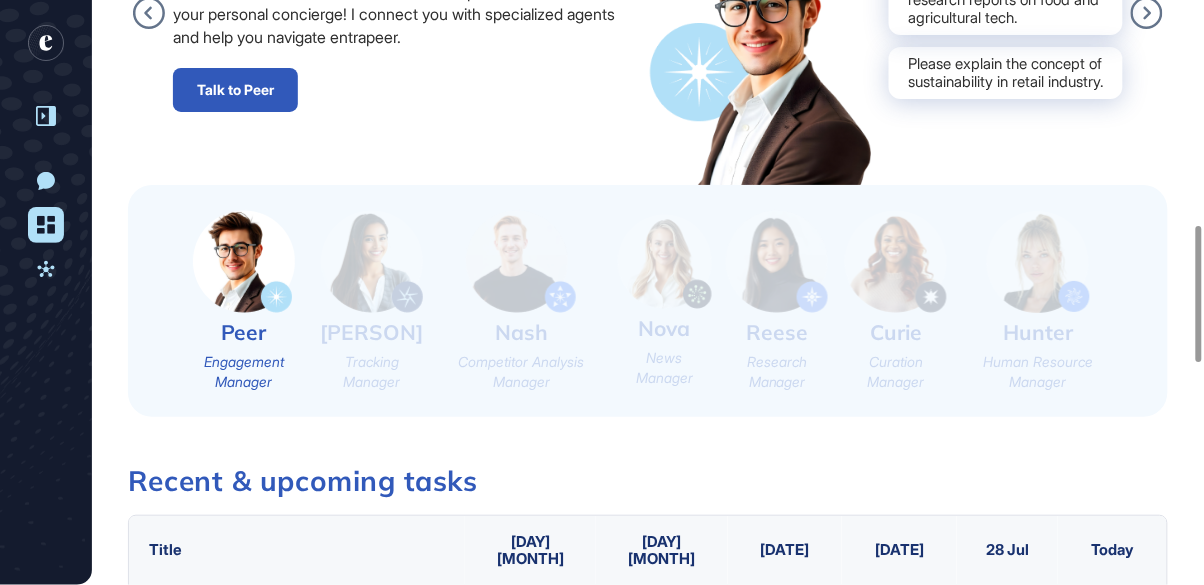 click 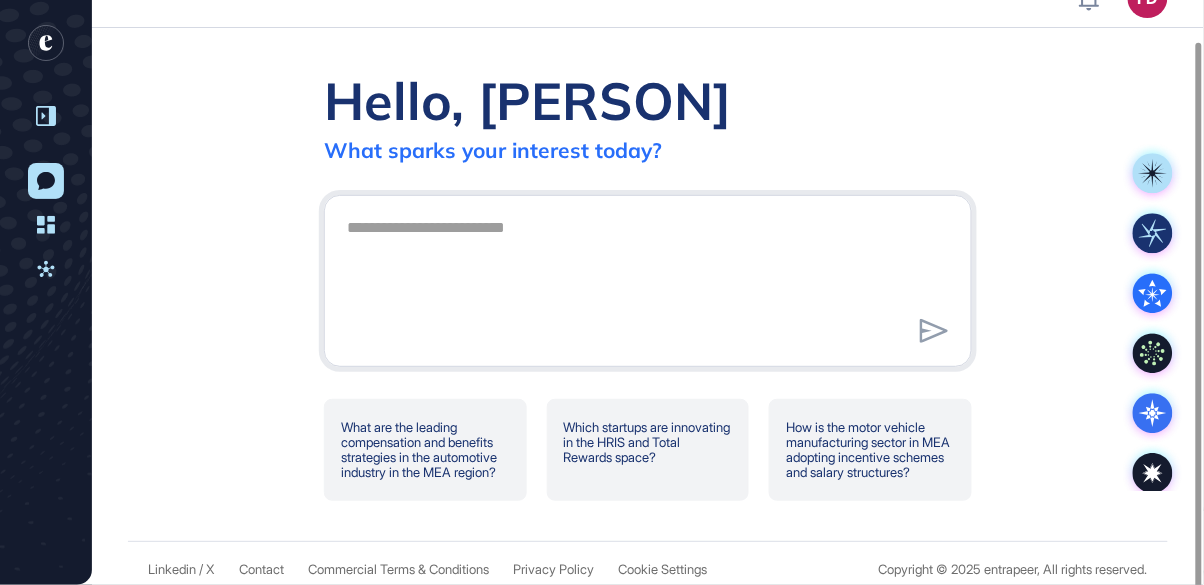 scroll, scrollTop: 44, scrollLeft: 0, axis: vertical 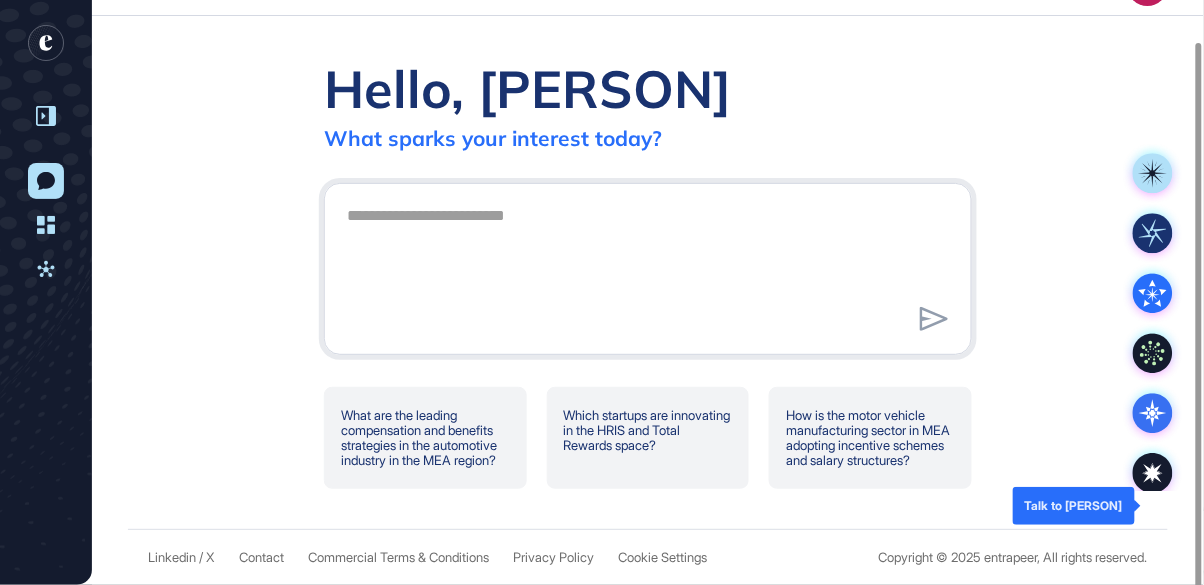 click 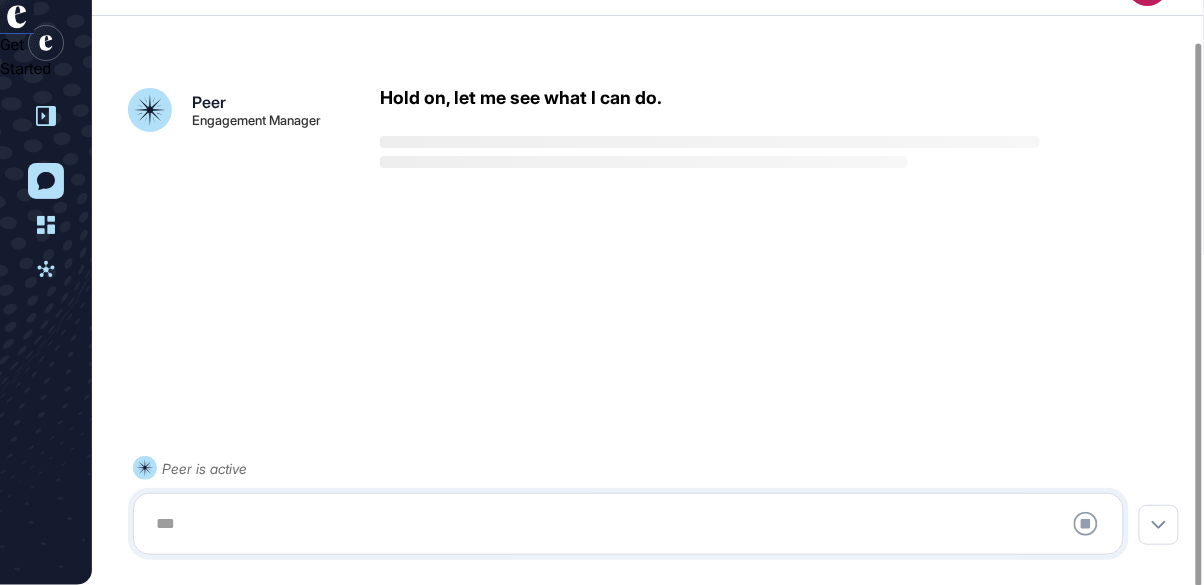 scroll, scrollTop: 48, scrollLeft: 0, axis: vertical 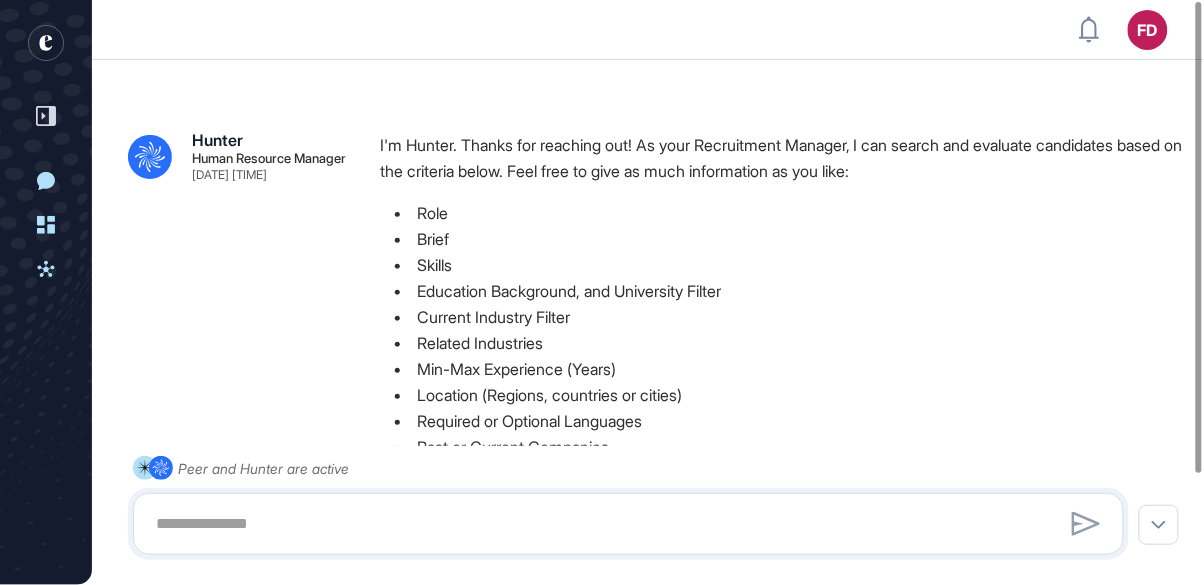 click at bounding box center [628, 524] 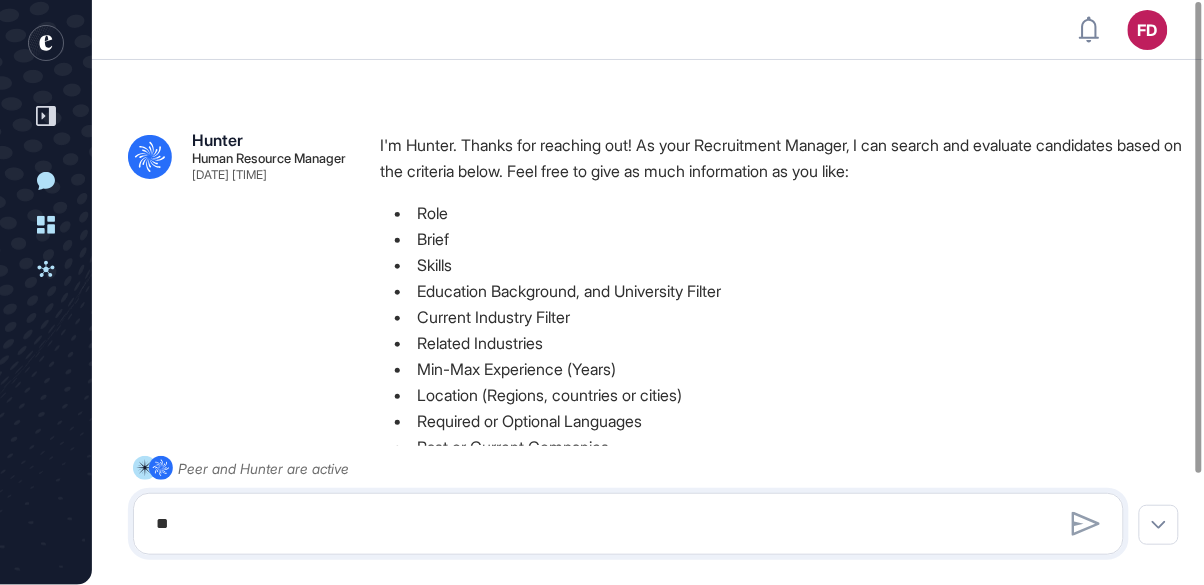 type on "*" 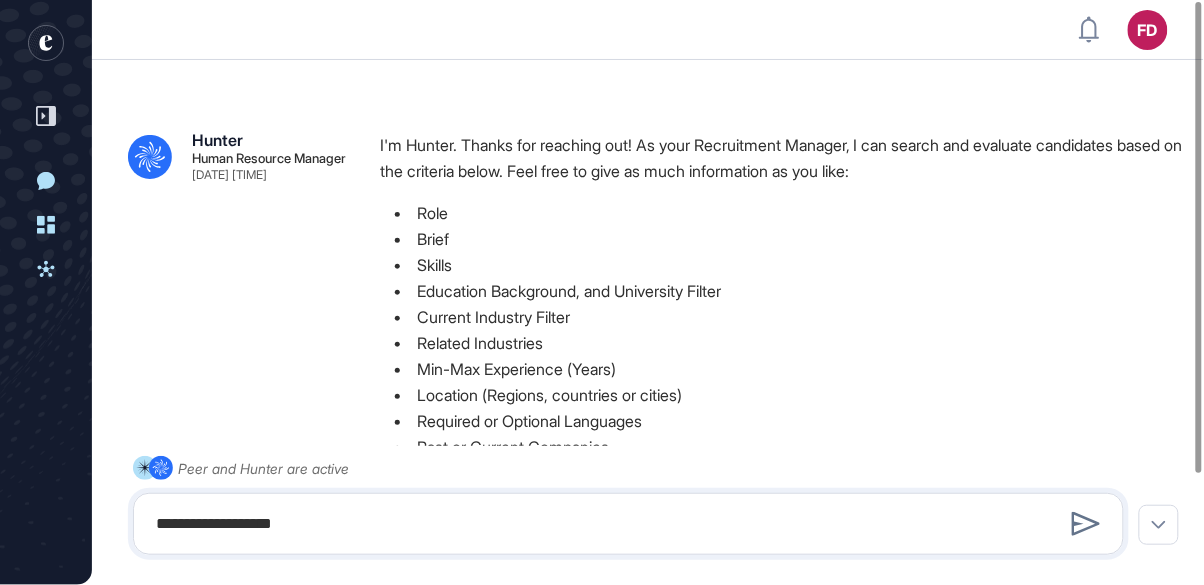 type on "**********" 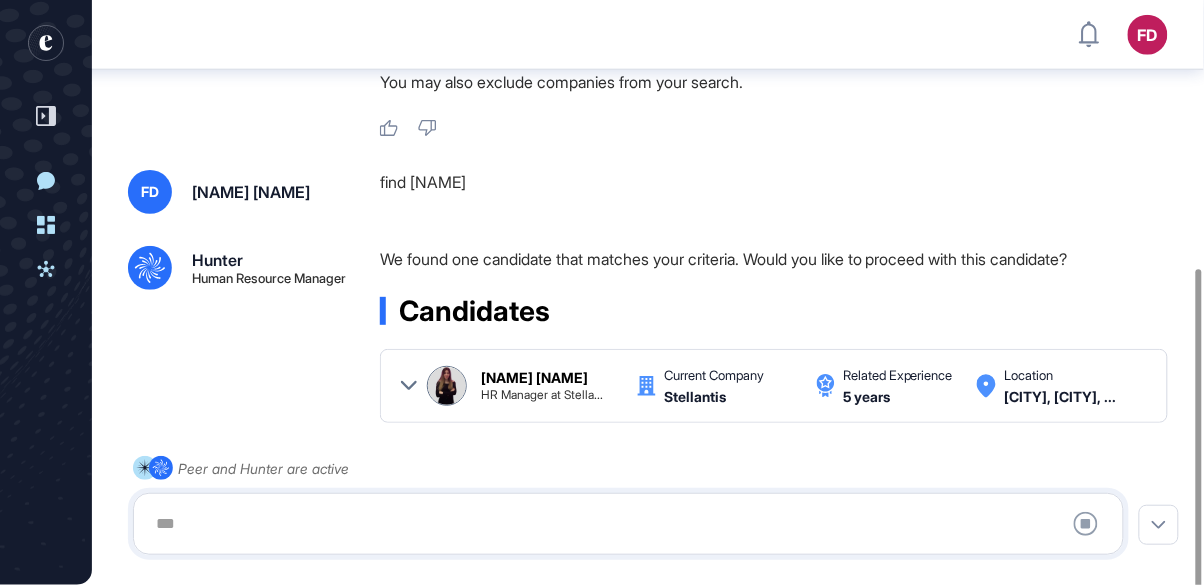 scroll, scrollTop: 469, scrollLeft: 0, axis: vertical 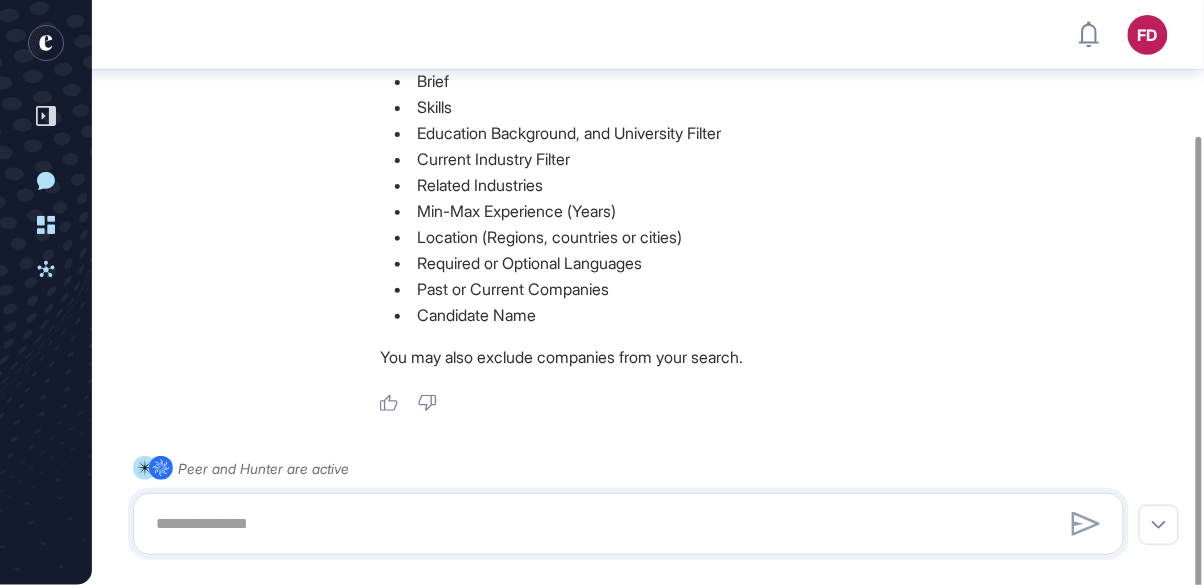 click at bounding box center (628, 524) 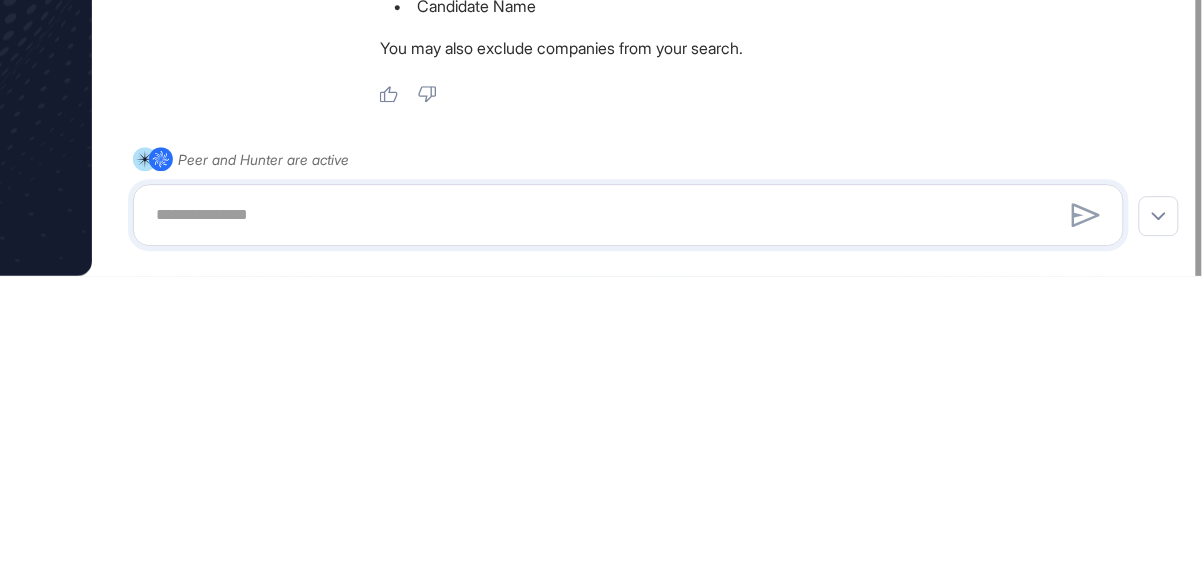 type on "*" 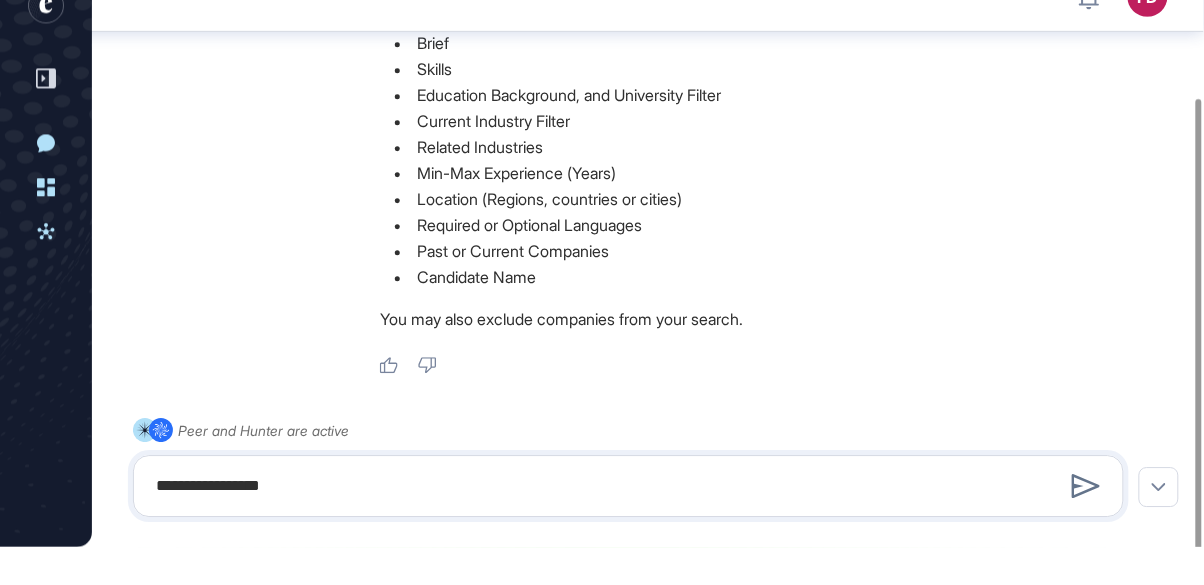 type on "**********" 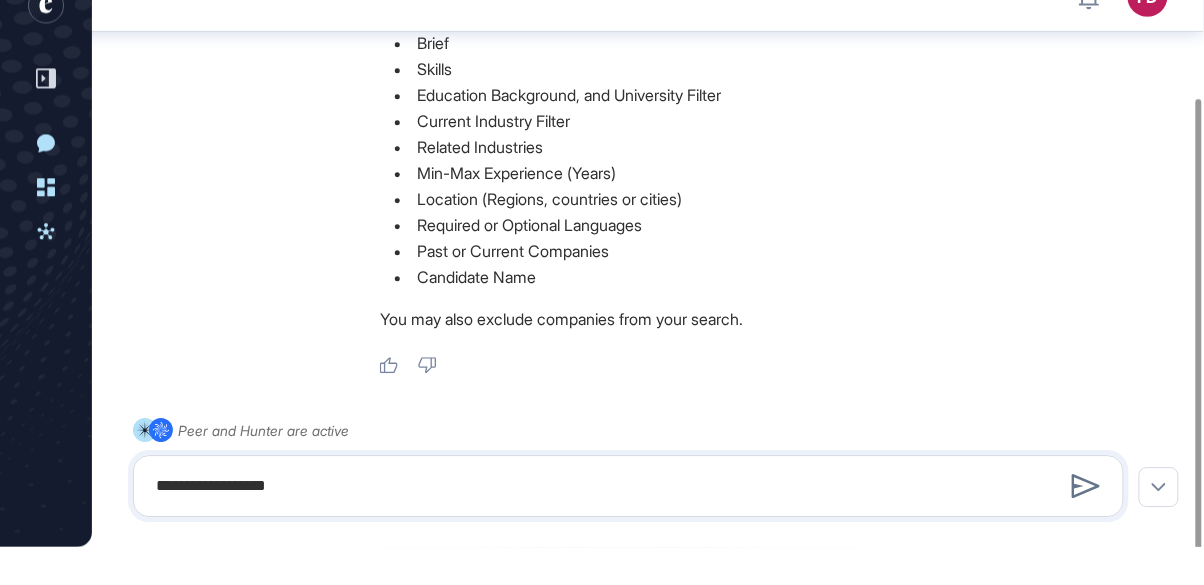 drag, startPoint x: 290, startPoint y: 518, endPoint x: 118, endPoint y: 506, distance: 172.41809 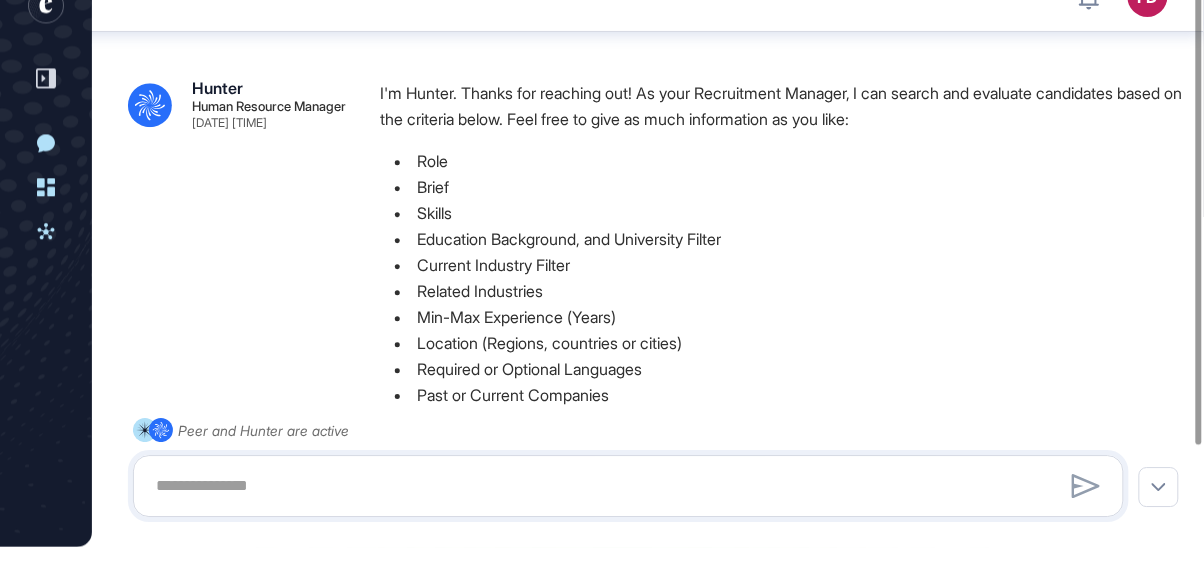 scroll, scrollTop: 0, scrollLeft: 0, axis: both 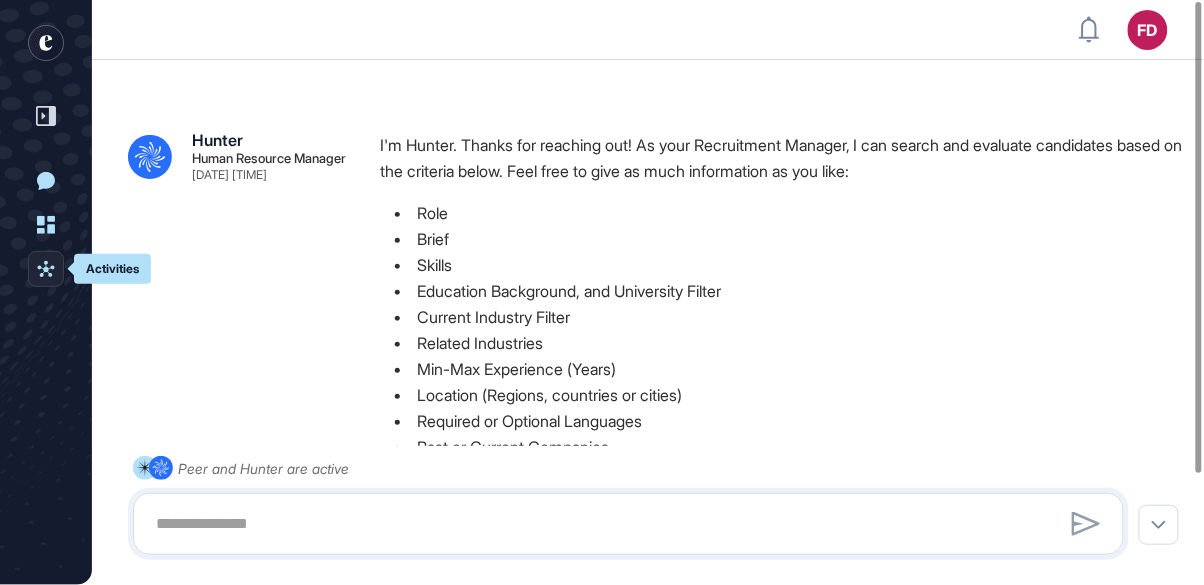 click 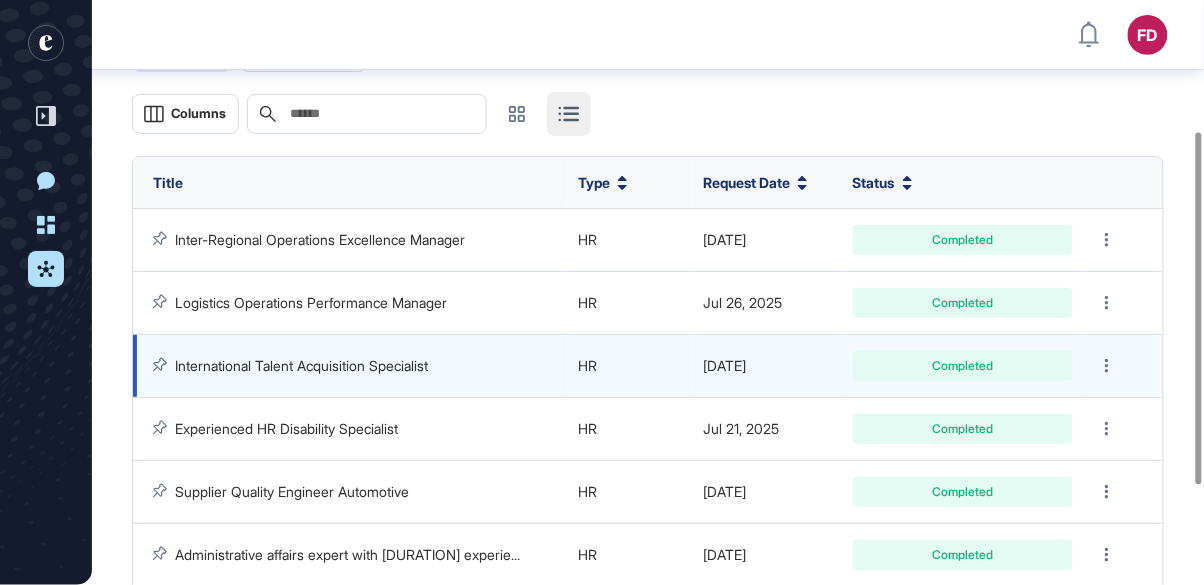 scroll, scrollTop: 217, scrollLeft: 0, axis: vertical 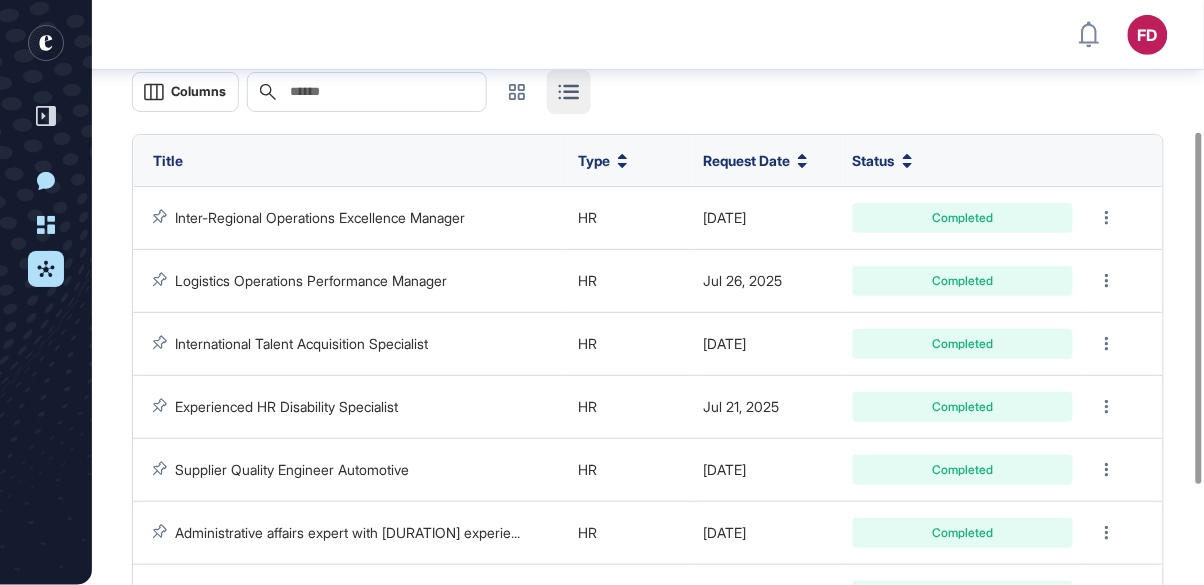 click on "New Conversation Dashboard Activities" at bounding box center (46, 280) 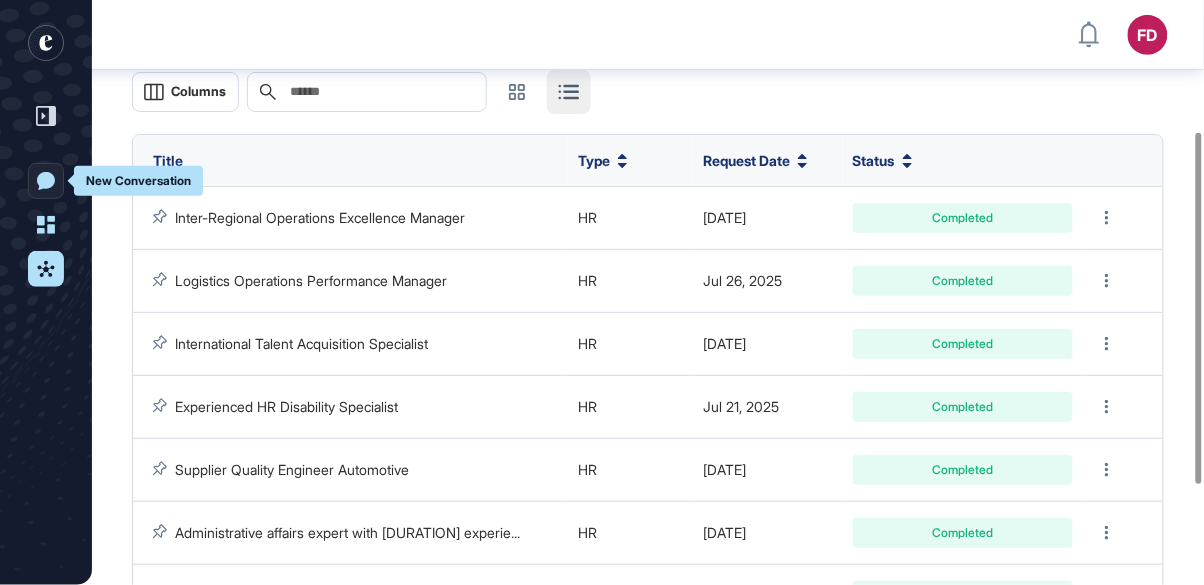 click 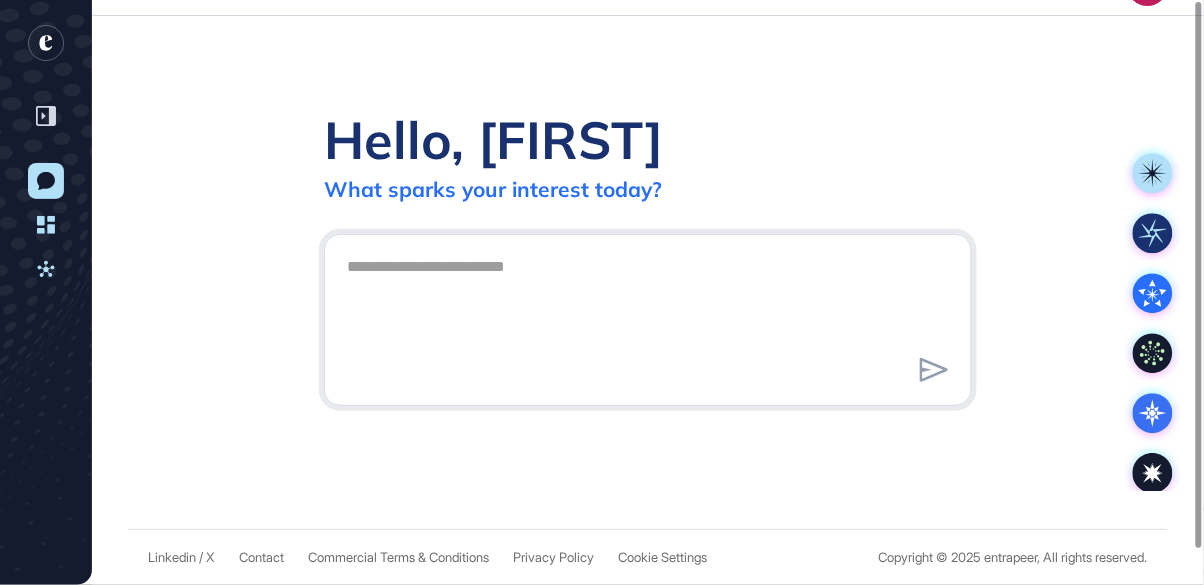 scroll, scrollTop: 0, scrollLeft: 0, axis: both 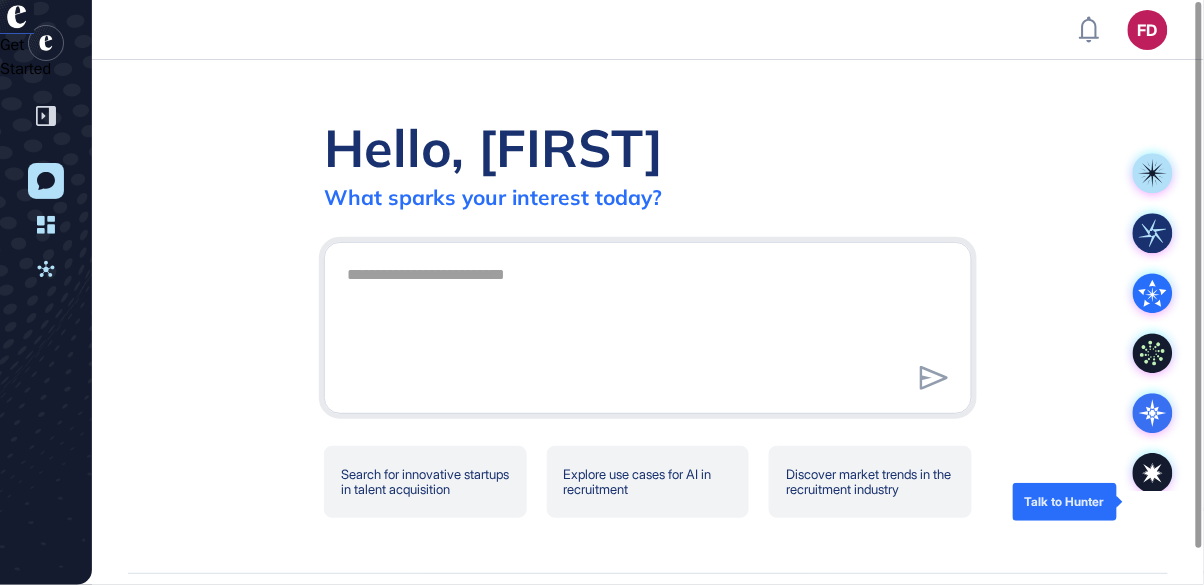 click on ".cls-2{fill:#fff}" 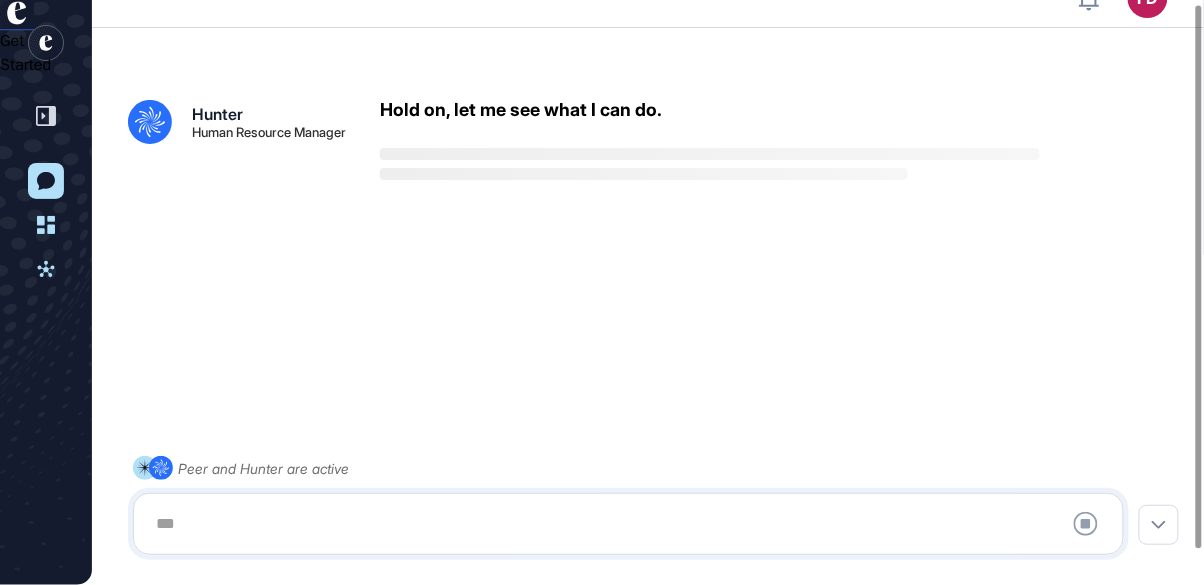 scroll, scrollTop: 48, scrollLeft: 0, axis: vertical 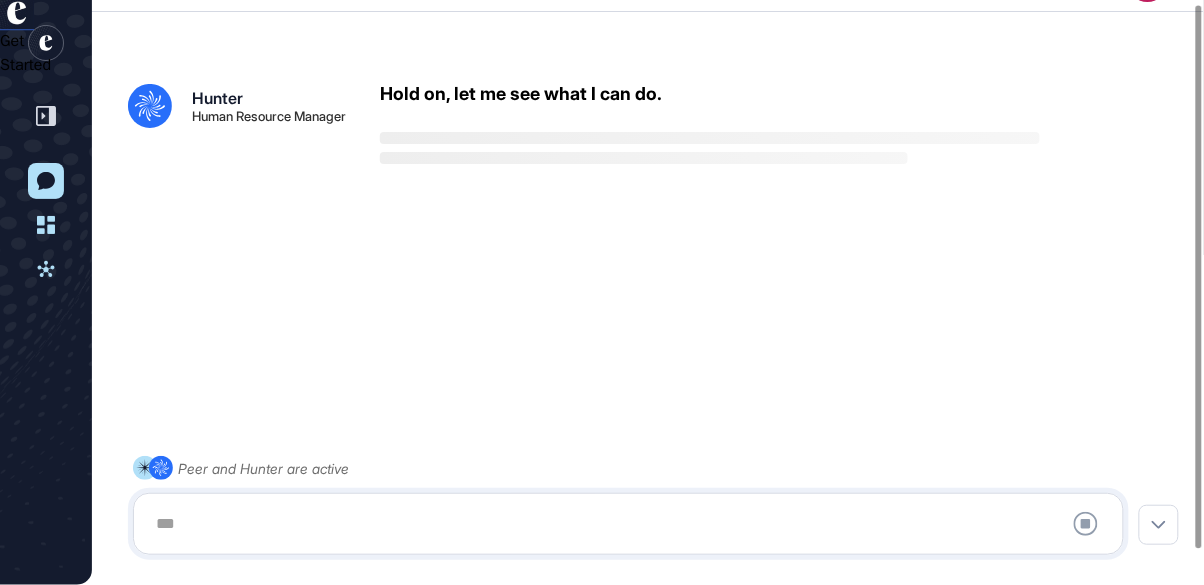 click at bounding box center [628, 524] 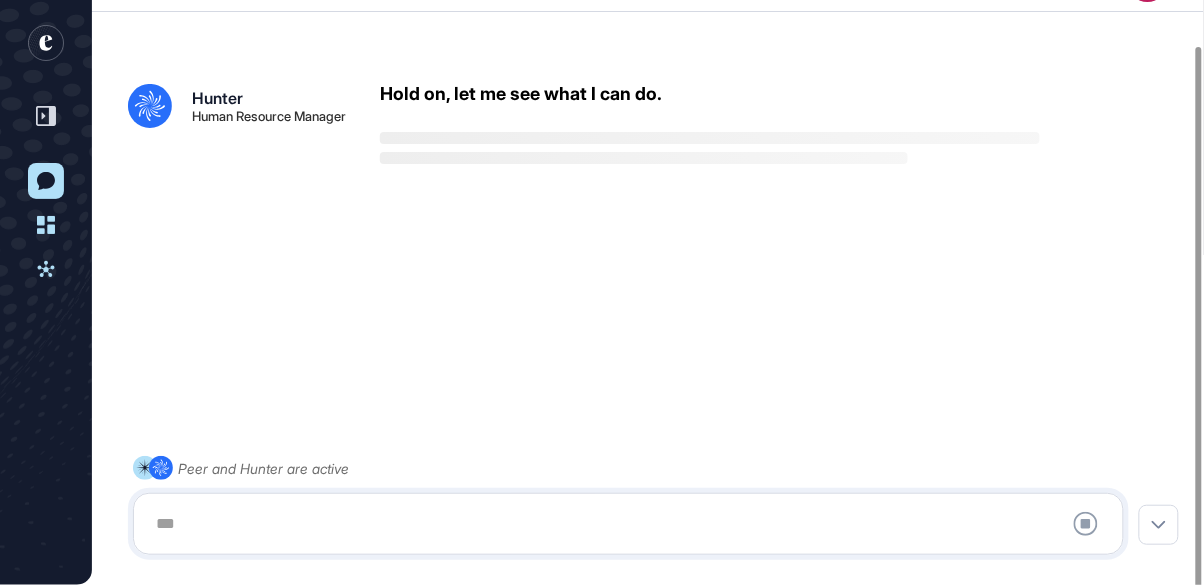 click at bounding box center (628, 524) 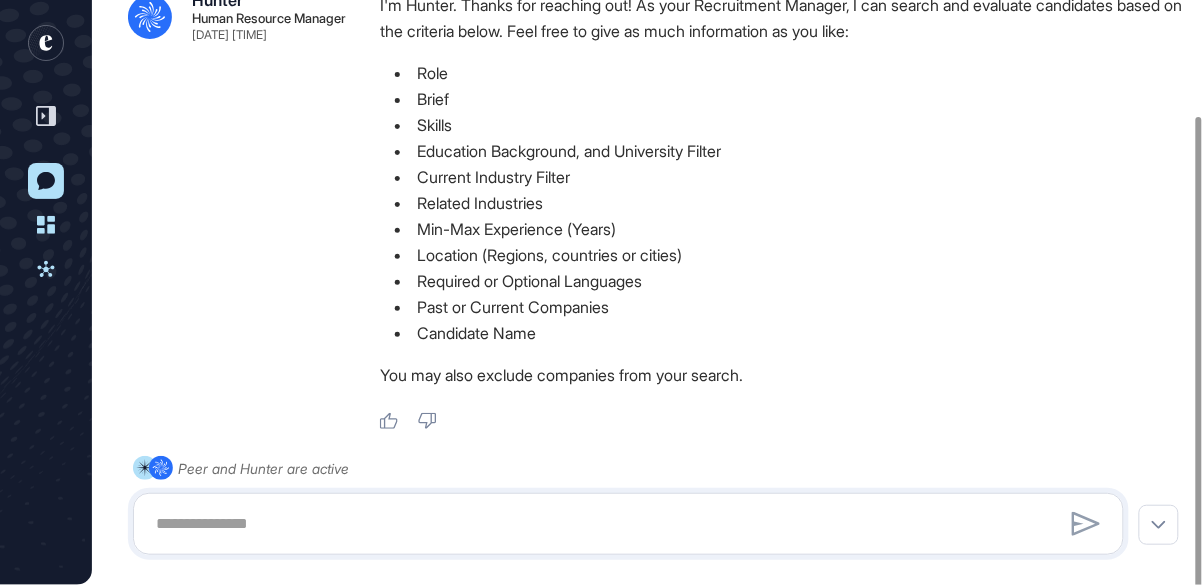 scroll, scrollTop: 140, scrollLeft: 0, axis: vertical 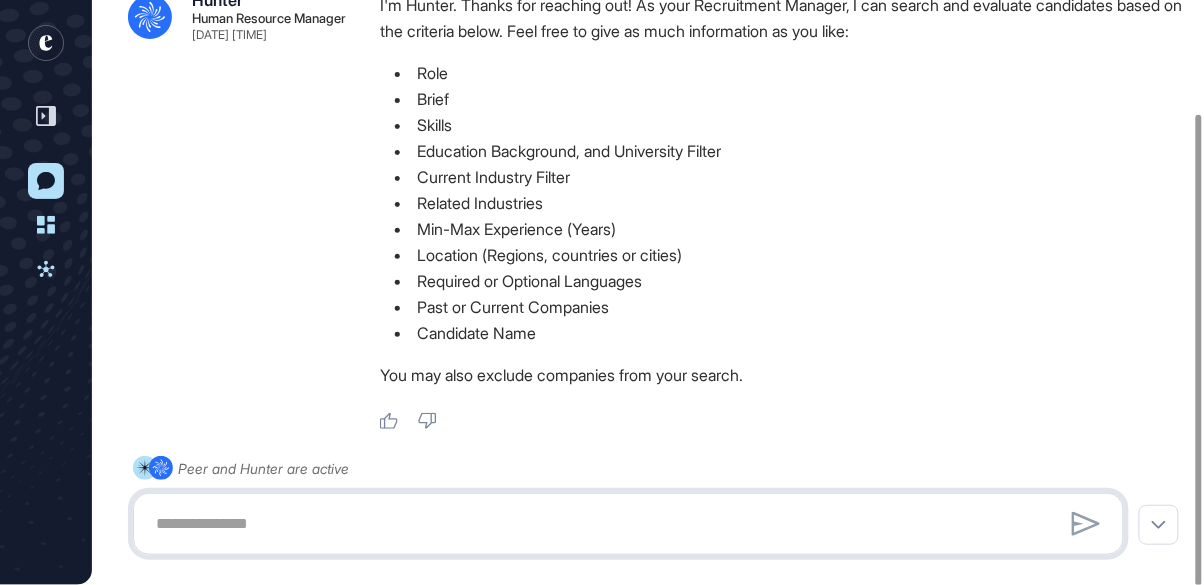click at bounding box center (628, 524) 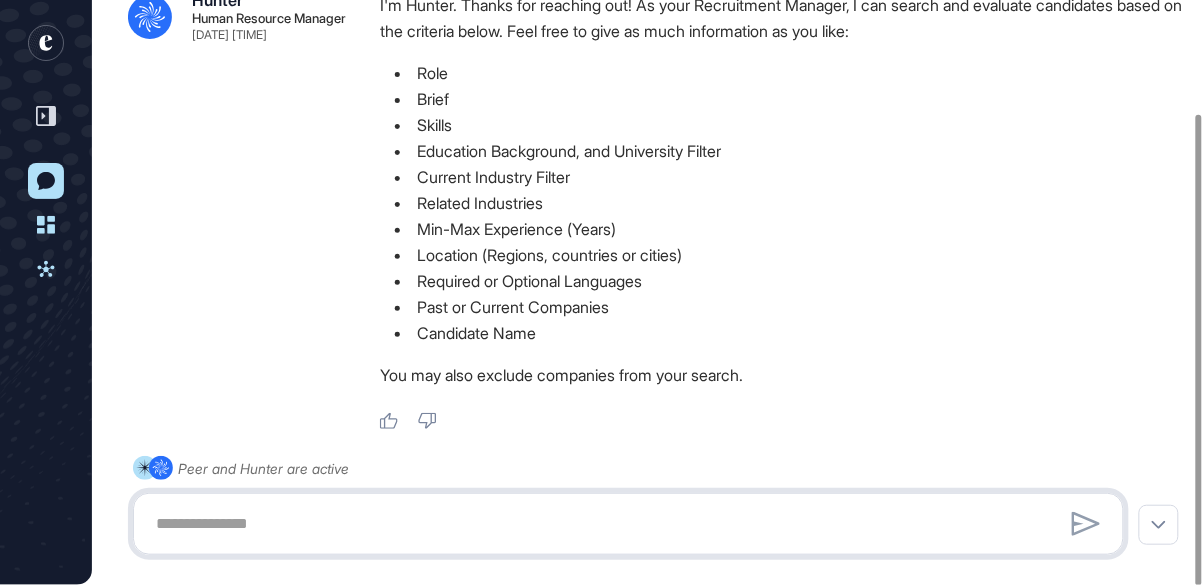 paste on "**Locati" 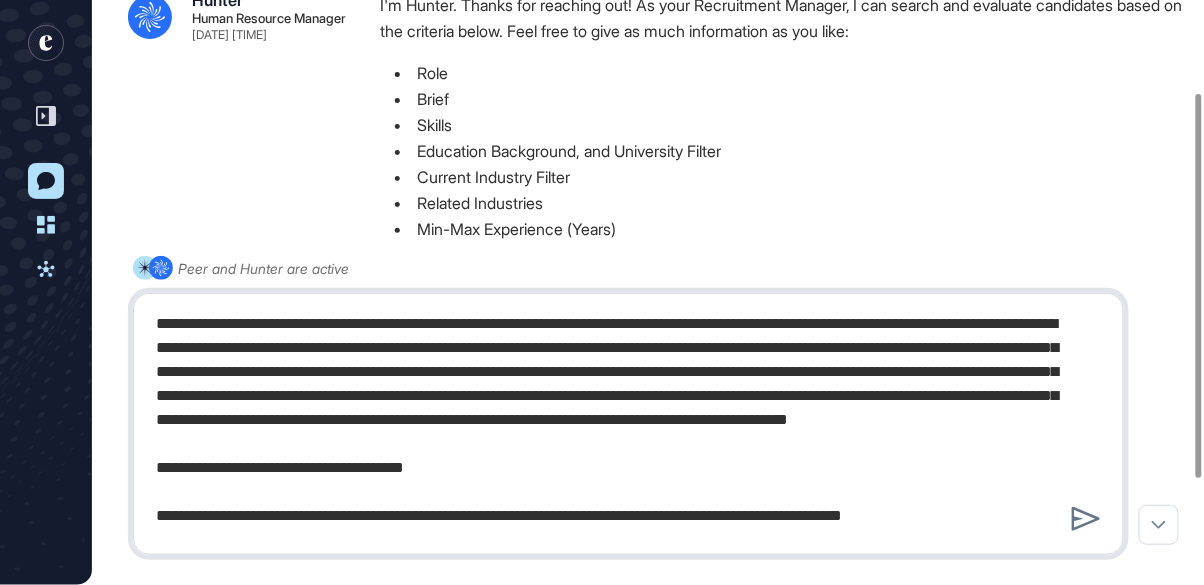 scroll, scrollTop: 245, scrollLeft: 0, axis: vertical 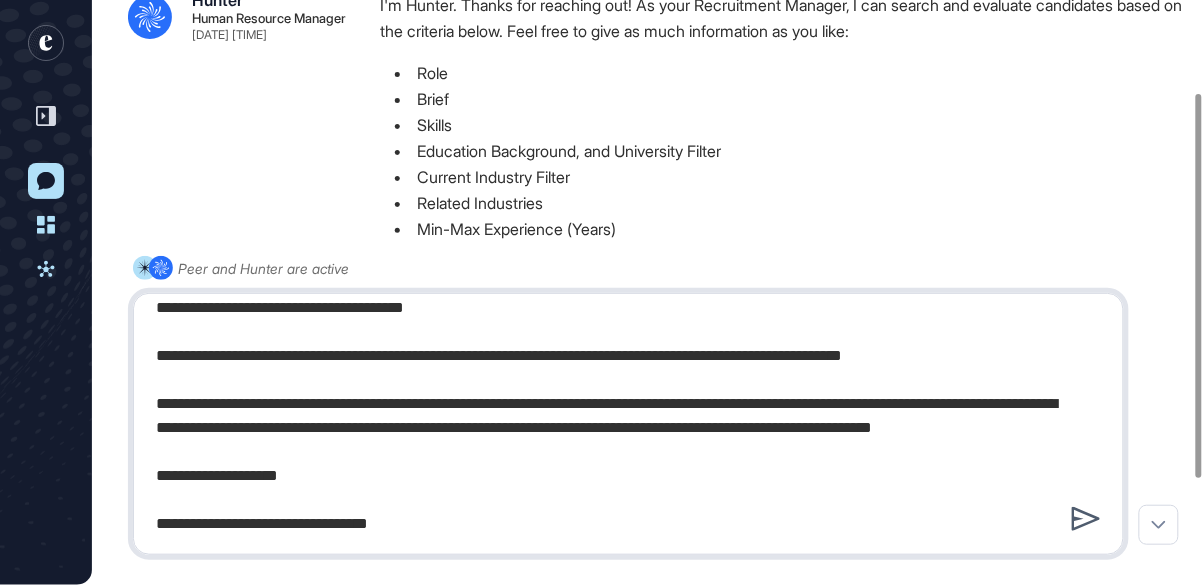 type on "**Locati" 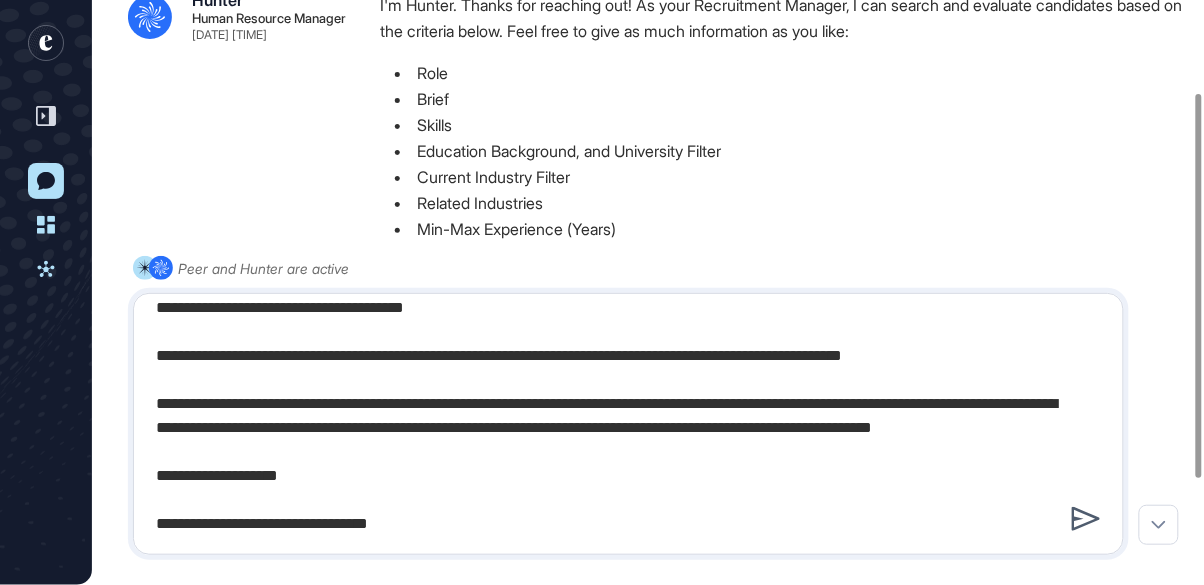 click 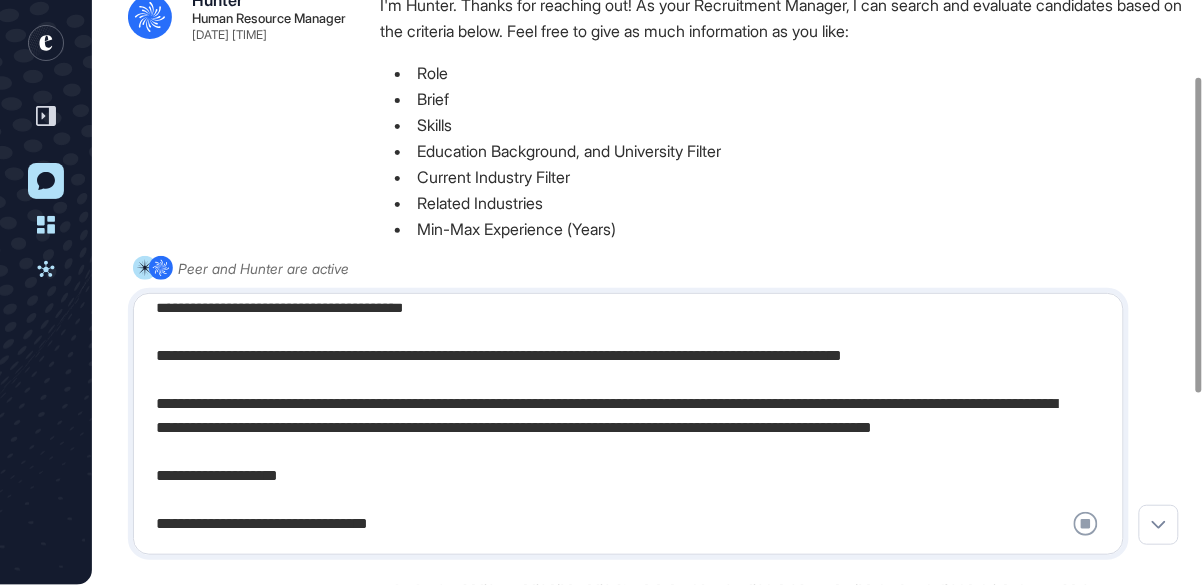 scroll, scrollTop: 0, scrollLeft: 0, axis: both 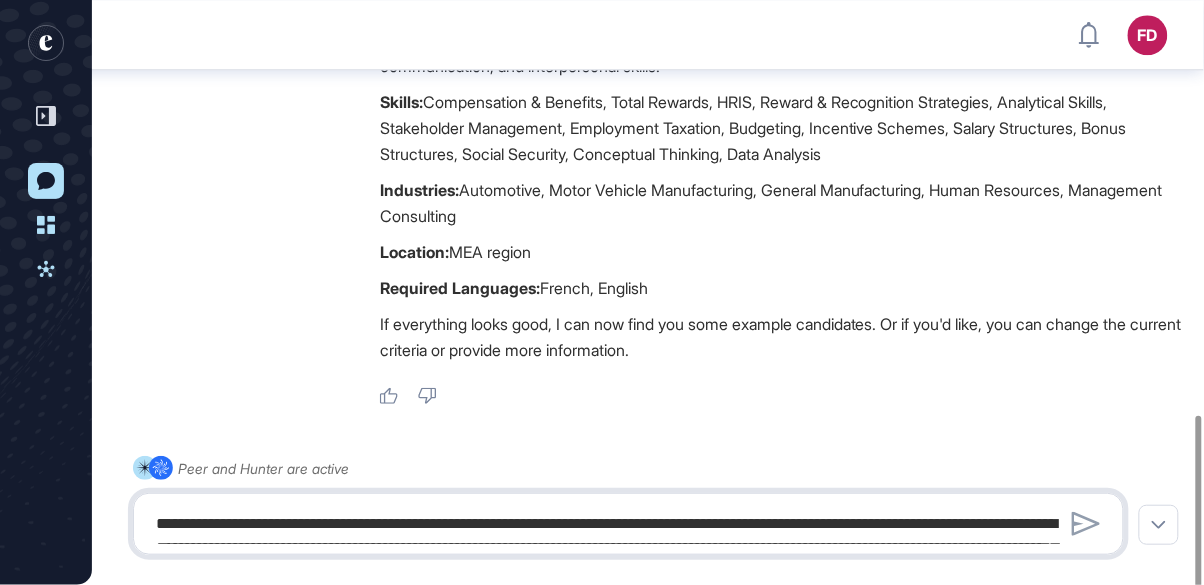click at bounding box center (628, 524) 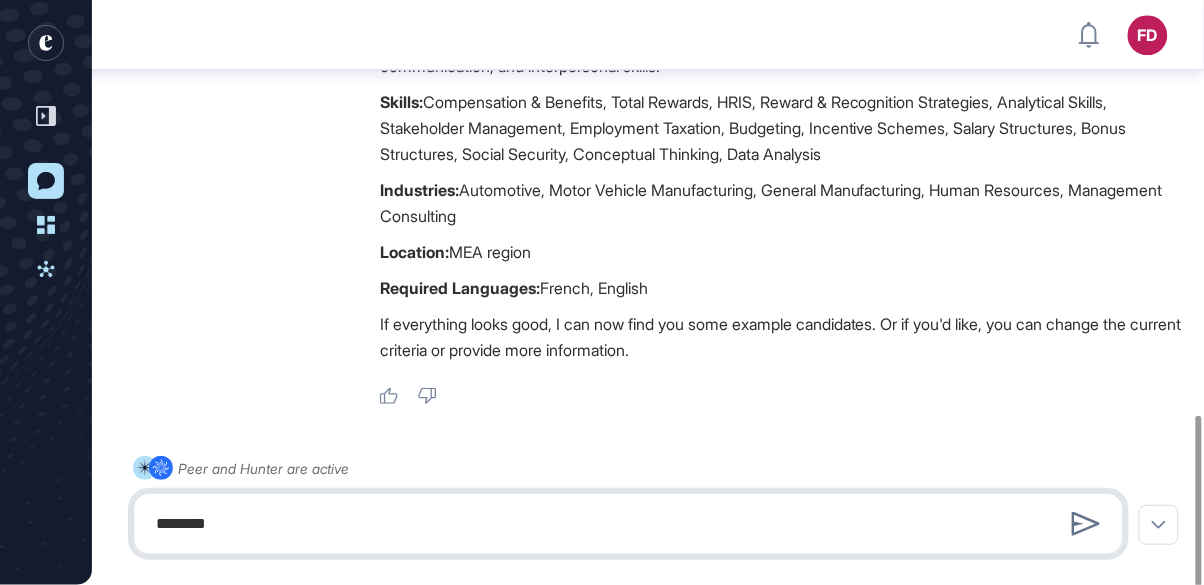 type on "********" 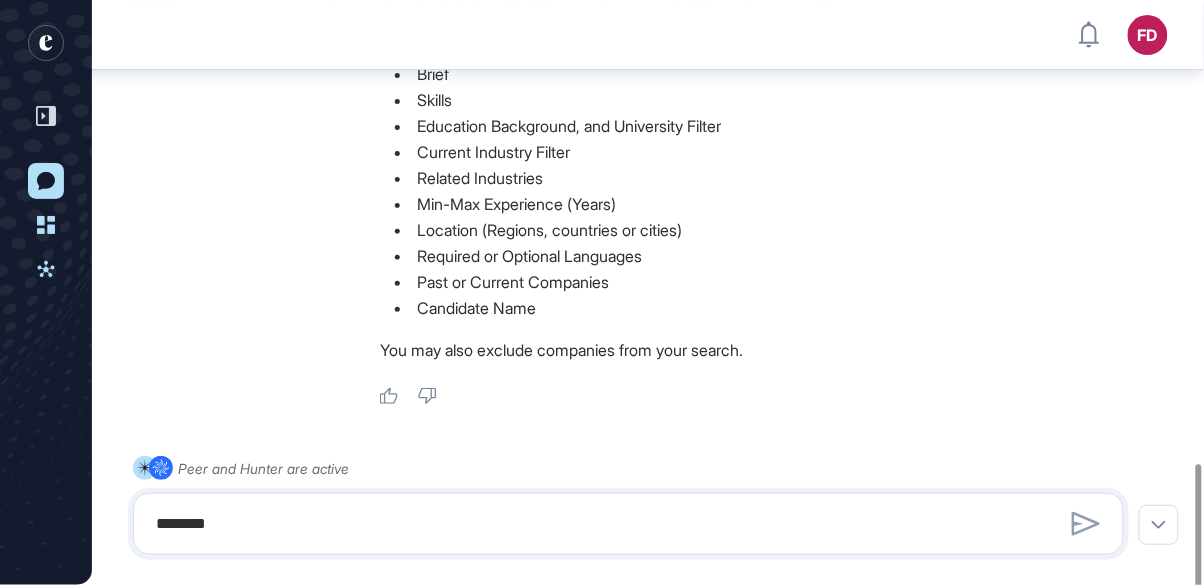 scroll, scrollTop: 1670, scrollLeft: 0, axis: vertical 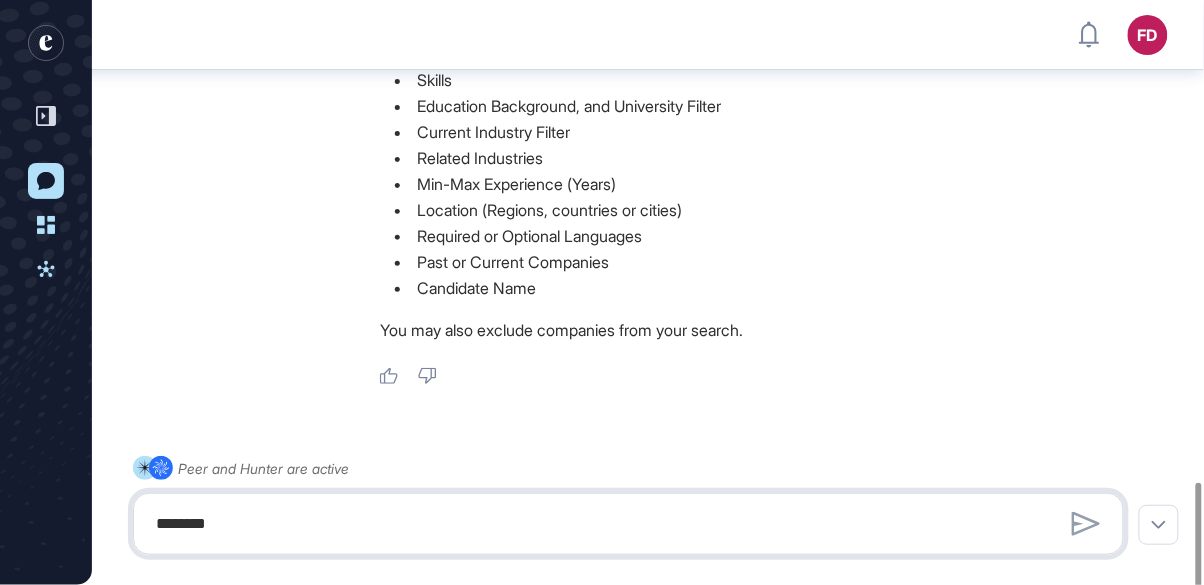 click on "********" at bounding box center [628, 524] 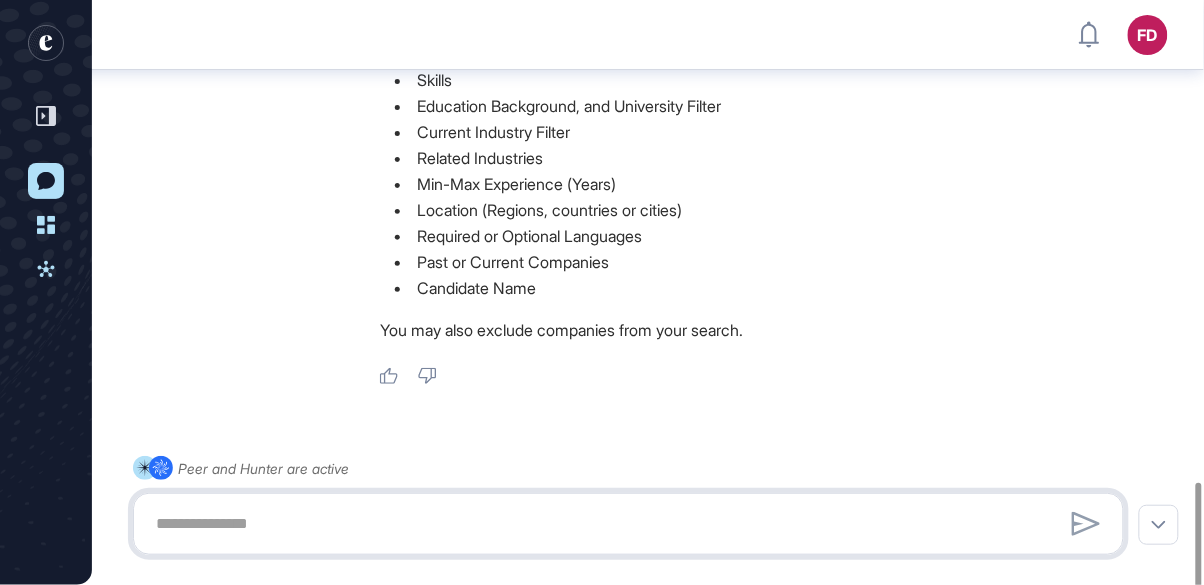 click at bounding box center [628, 524] 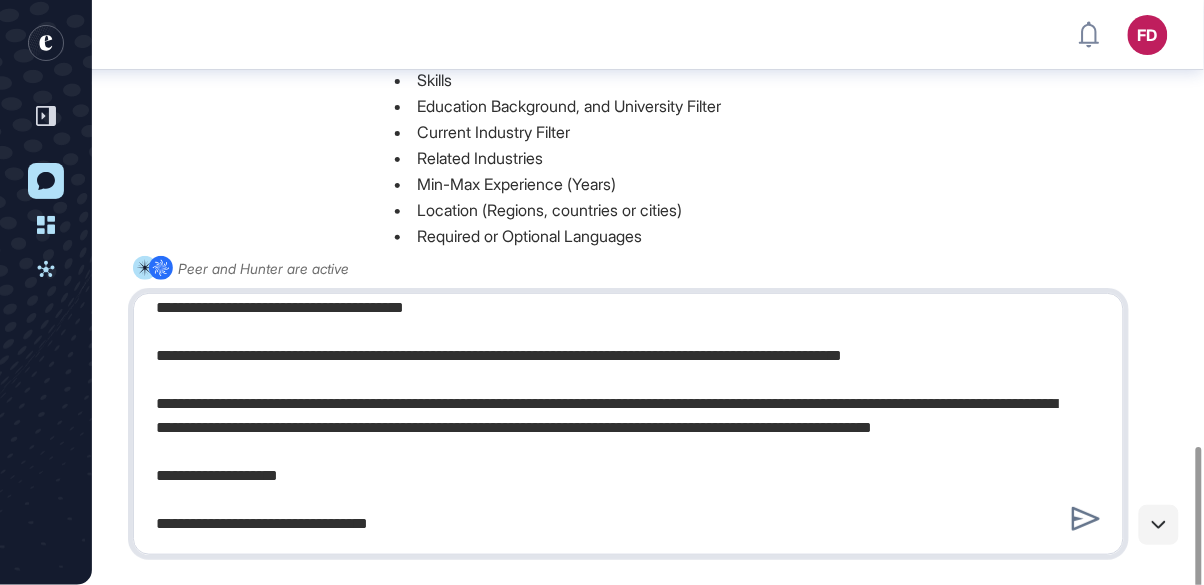 scroll, scrollTop: 256, scrollLeft: 0, axis: vertical 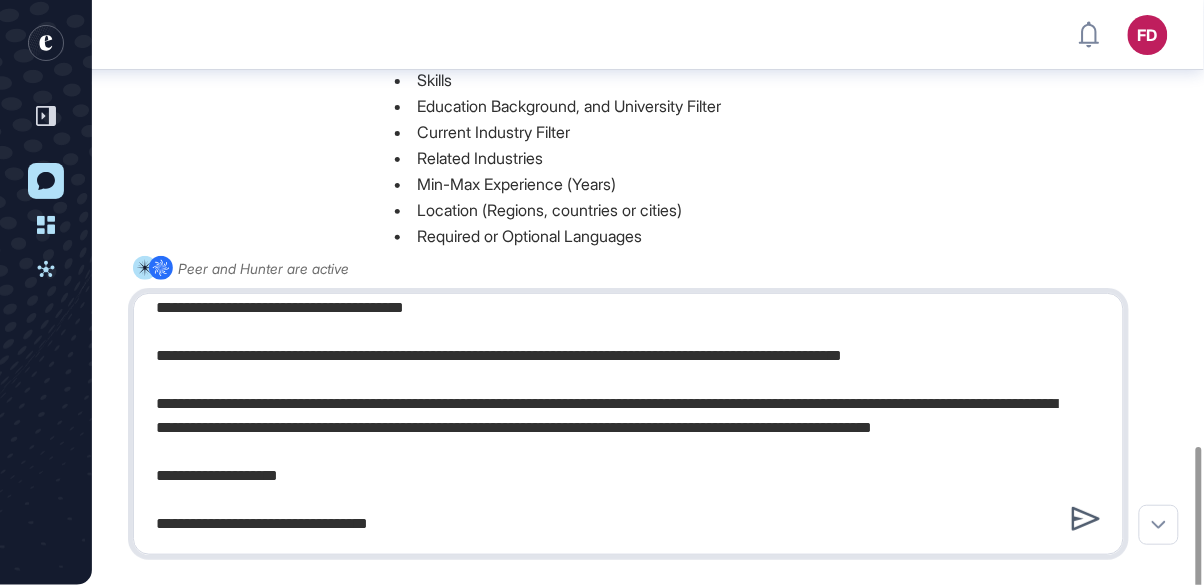 type on "**Locati" 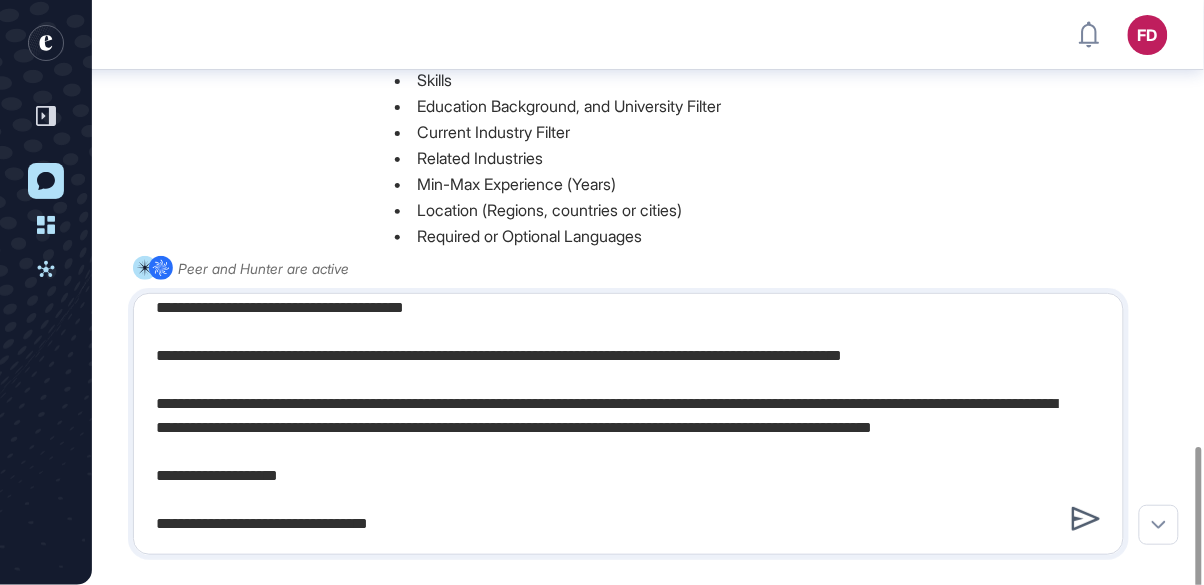 click 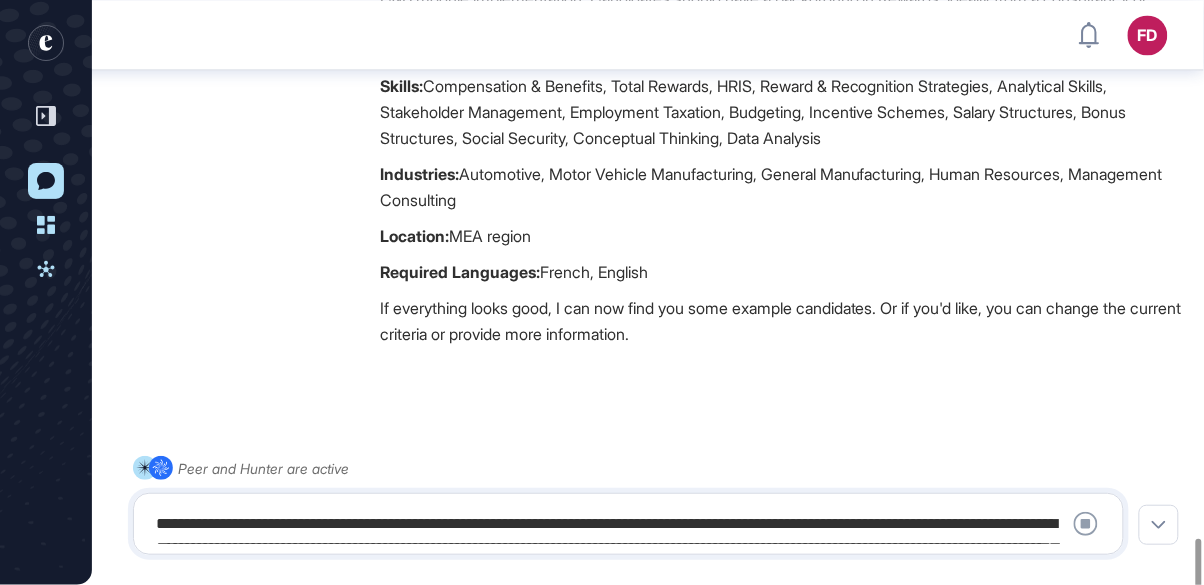 scroll, scrollTop: 2604, scrollLeft: 0, axis: vertical 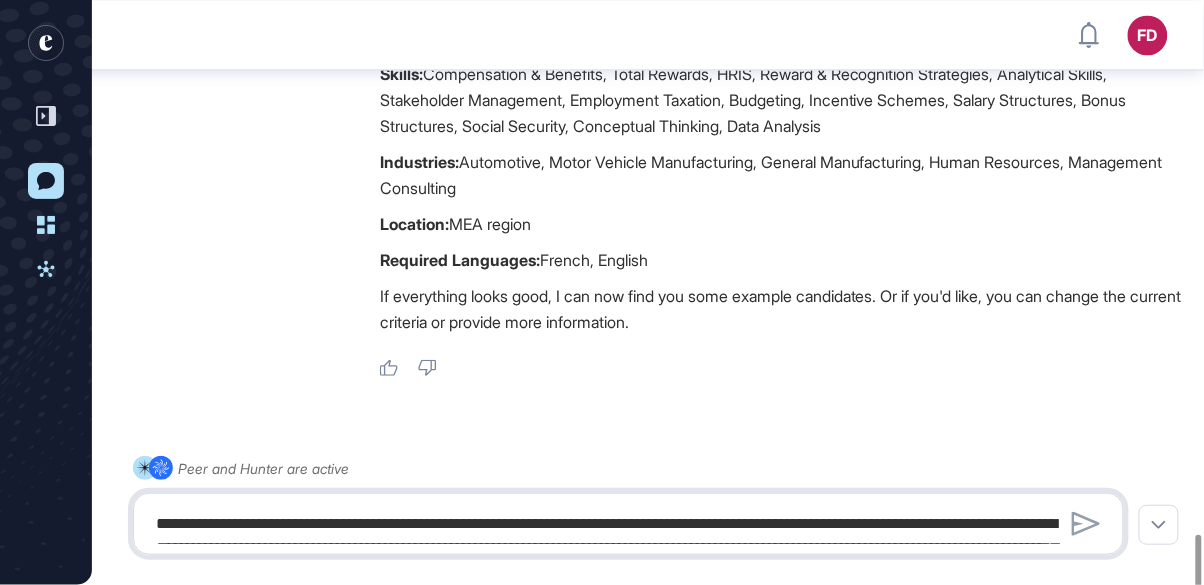 click at bounding box center (628, 524) 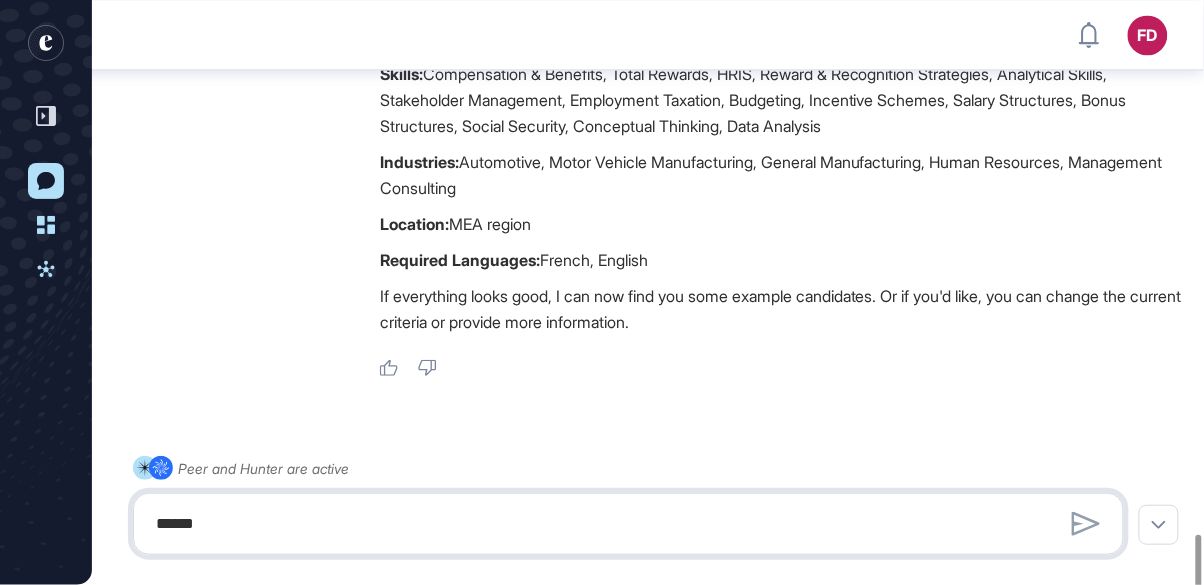 click on "******" at bounding box center [628, 524] 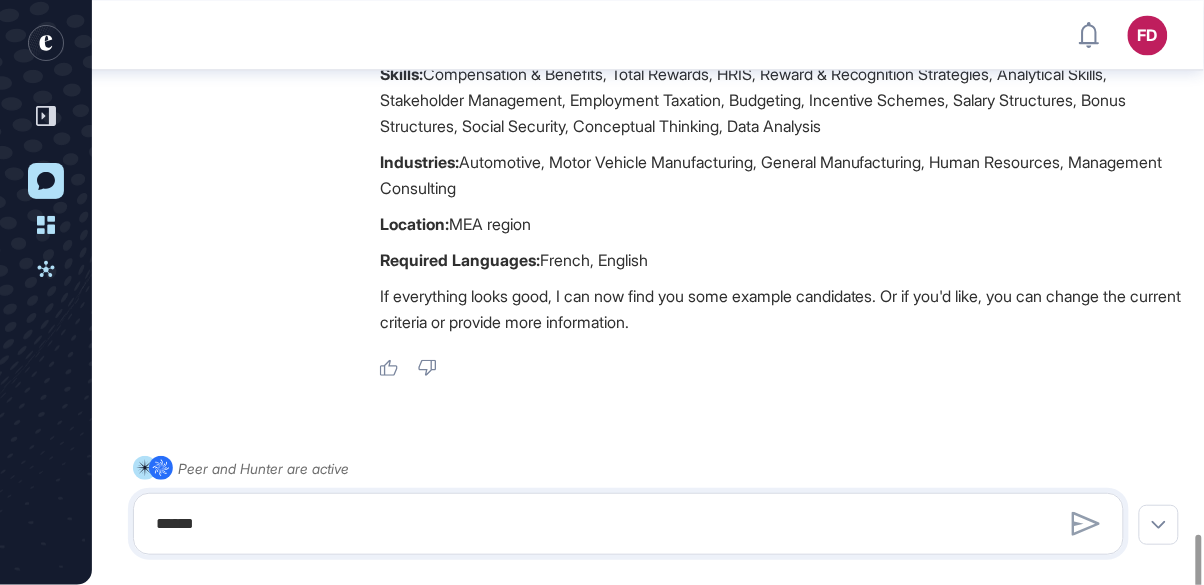 click at bounding box center (1086, 524) 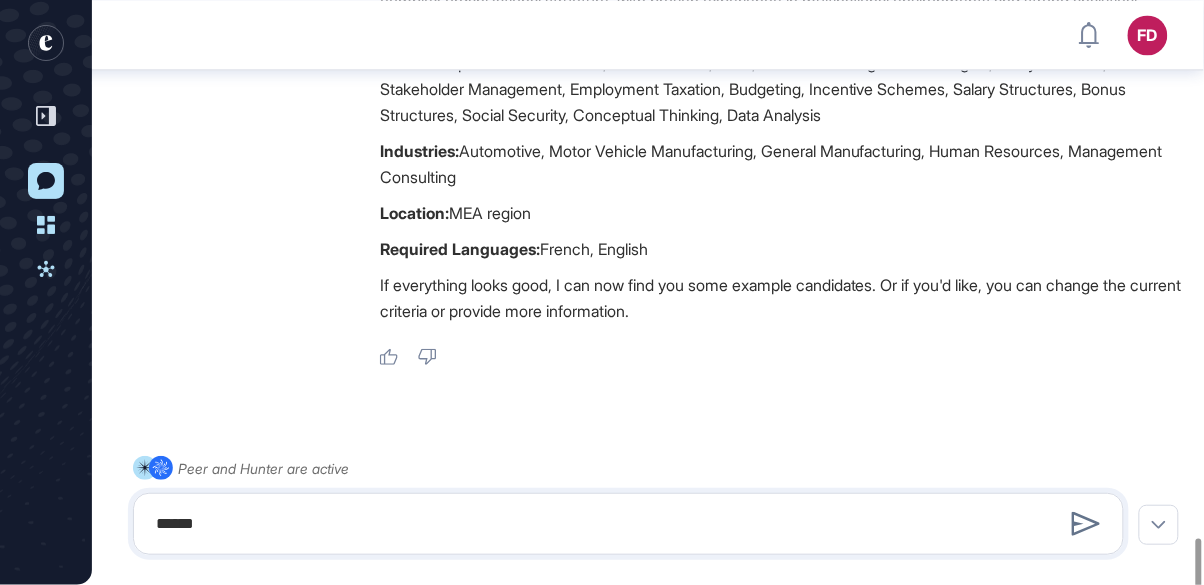 scroll, scrollTop: 2623, scrollLeft: 0, axis: vertical 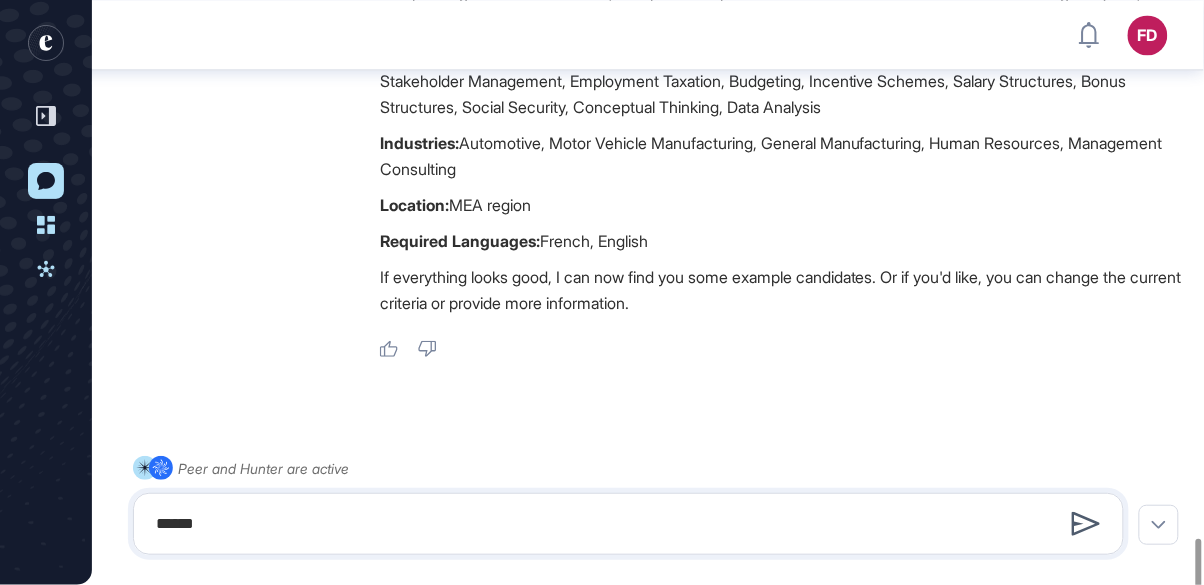 click 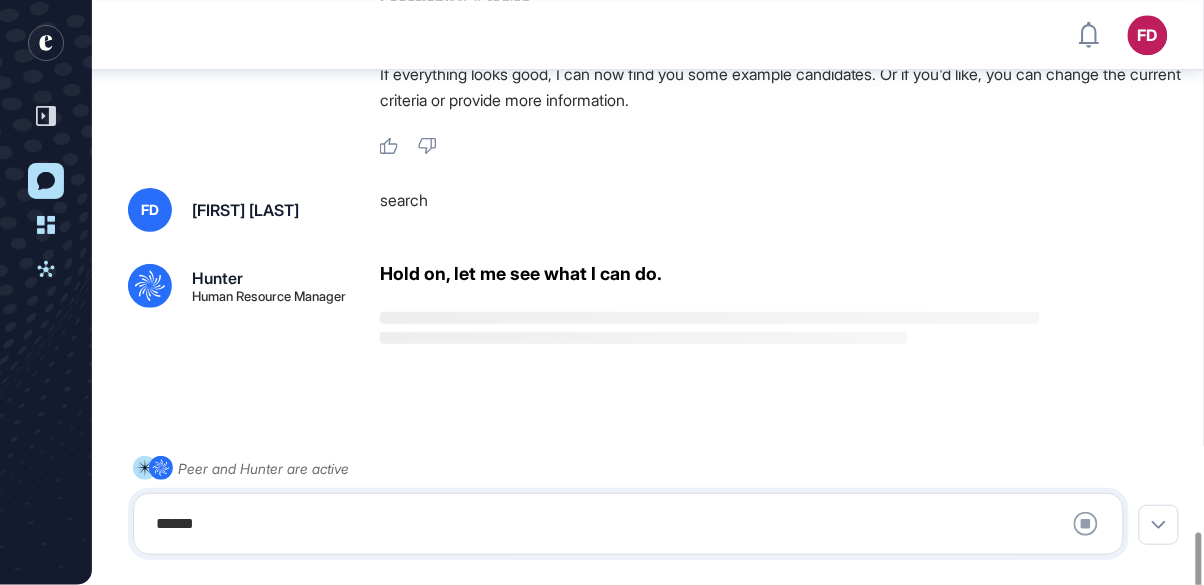 scroll, scrollTop: 2834, scrollLeft: 0, axis: vertical 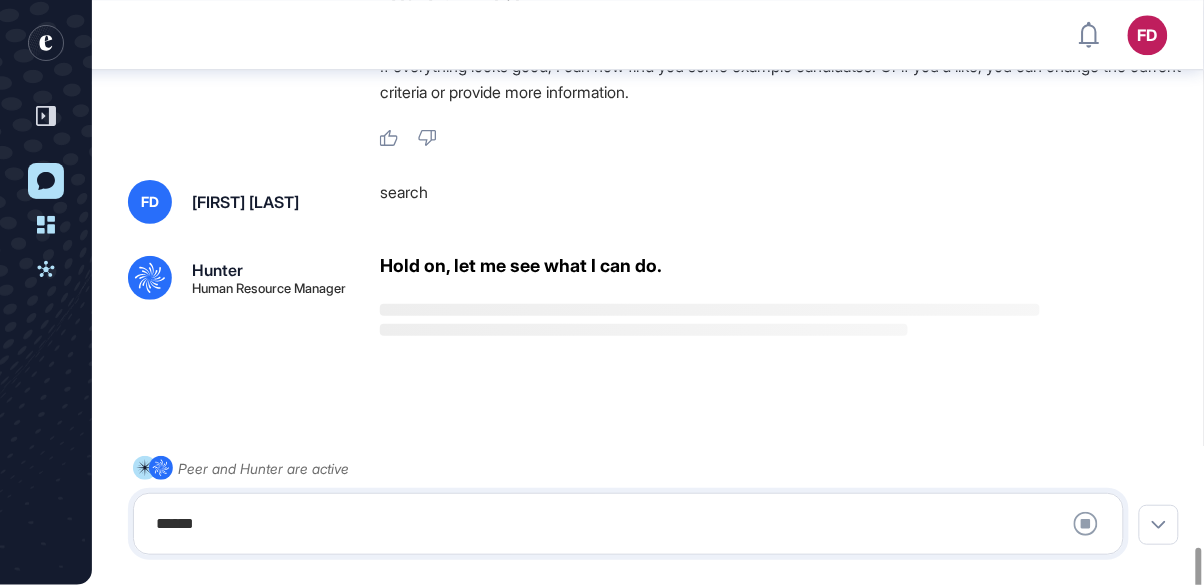 click on "search" at bounding box center [782, 202] 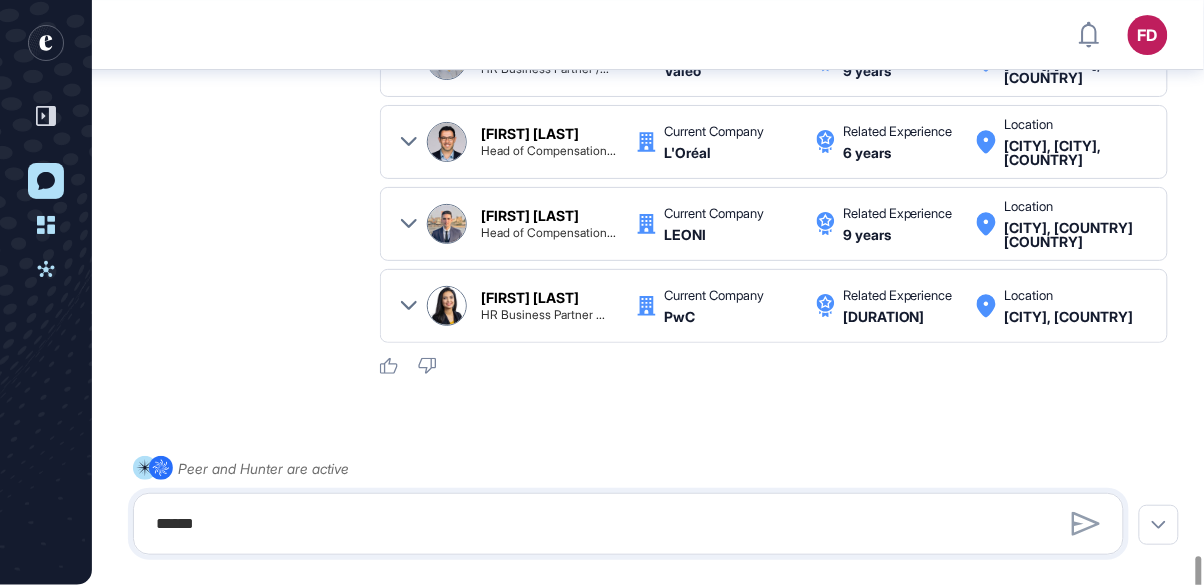 scroll, scrollTop: 3239, scrollLeft: 0, axis: vertical 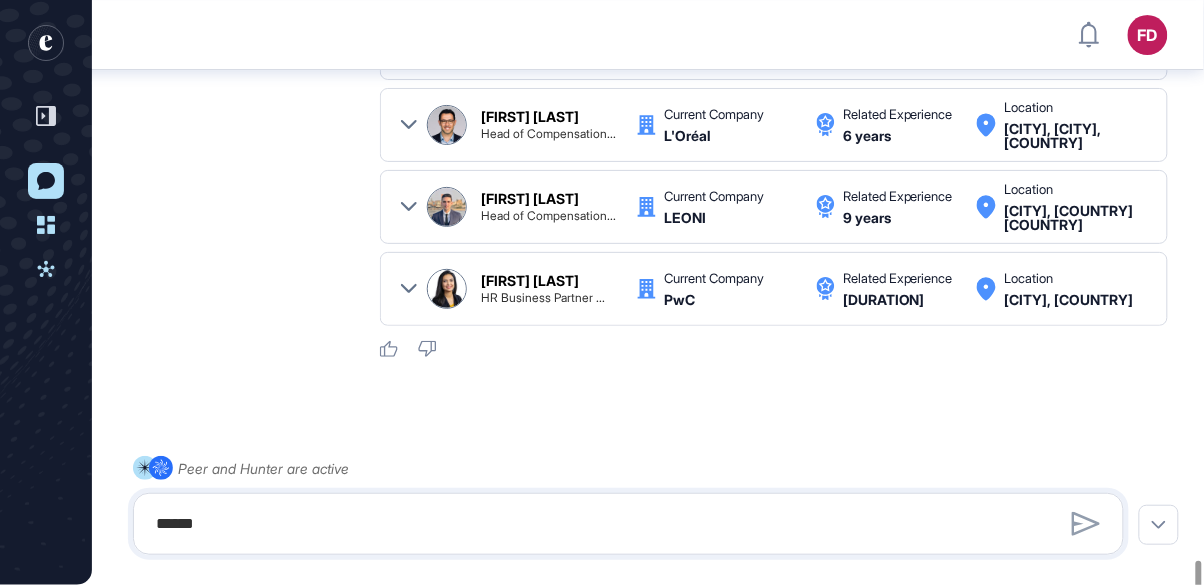 click on "HR Business Partner ..." at bounding box center (543, 298) 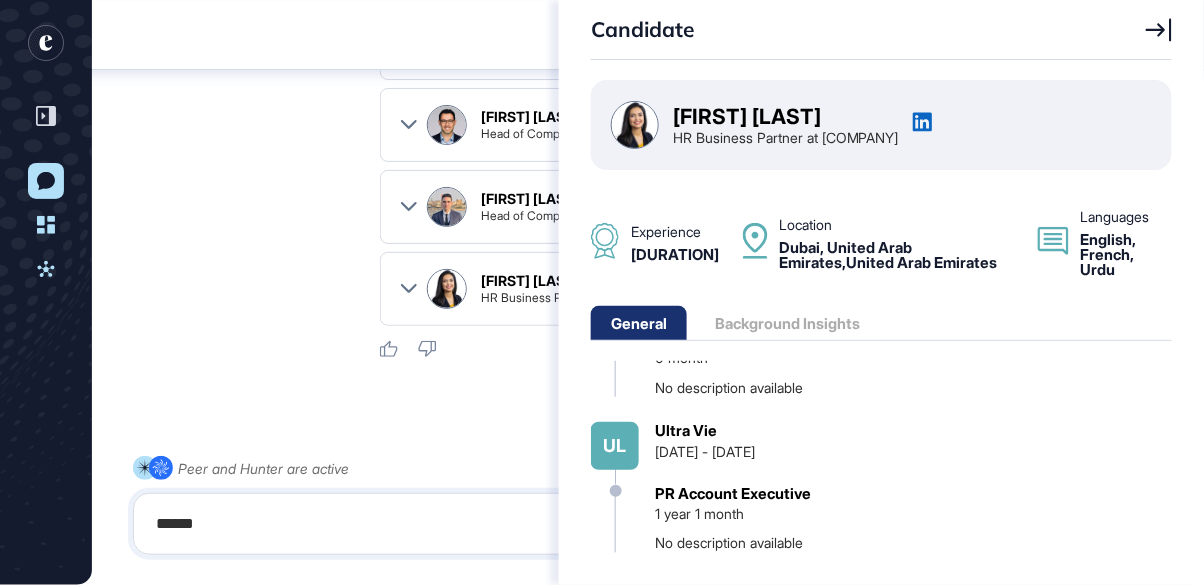 scroll, scrollTop: 1117, scrollLeft: 0, axis: vertical 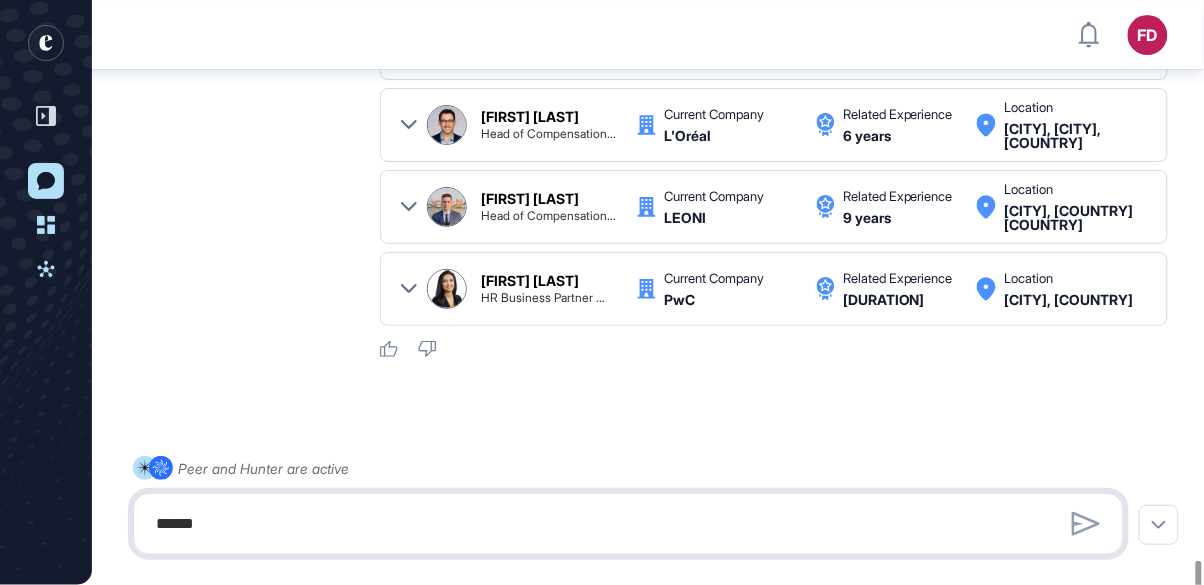 click on "******" at bounding box center [628, 524] 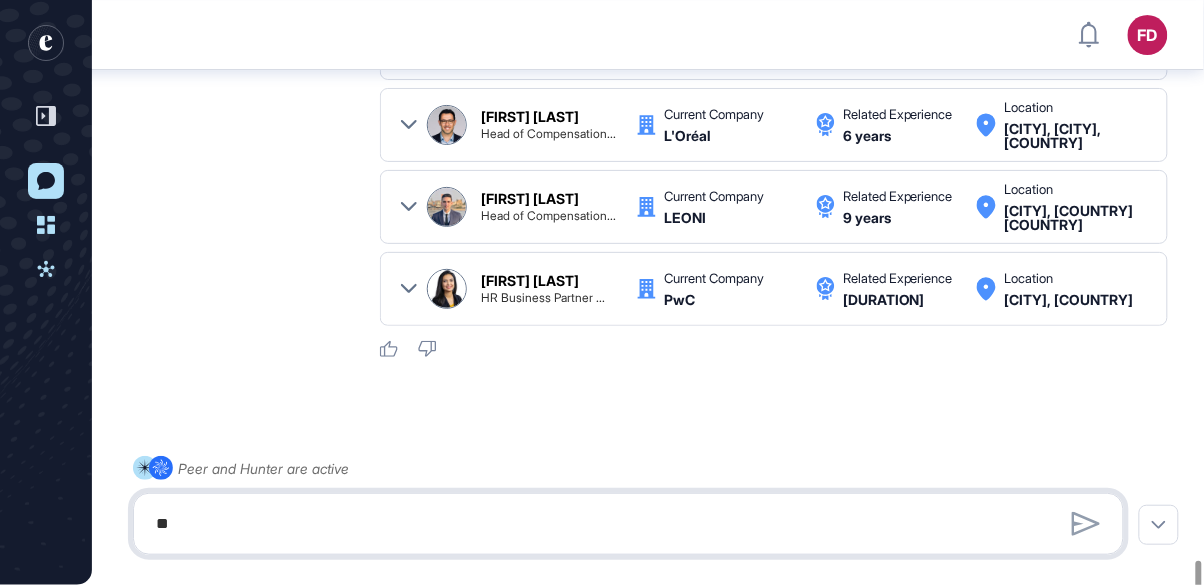 type on "**" 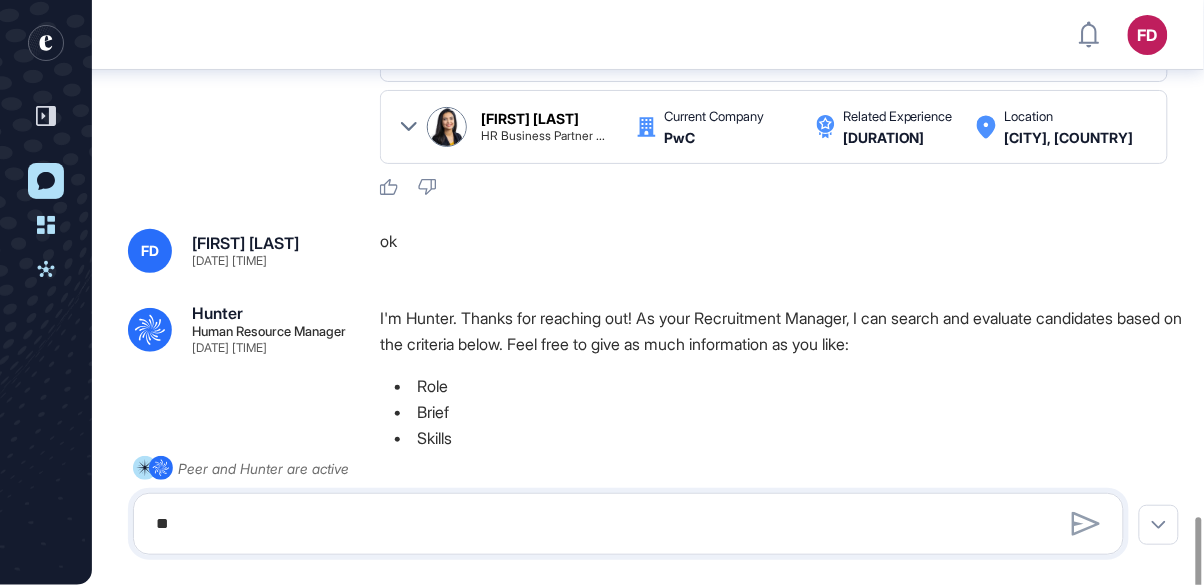 scroll, scrollTop: 3339, scrollLeft: 0, axis: vertical 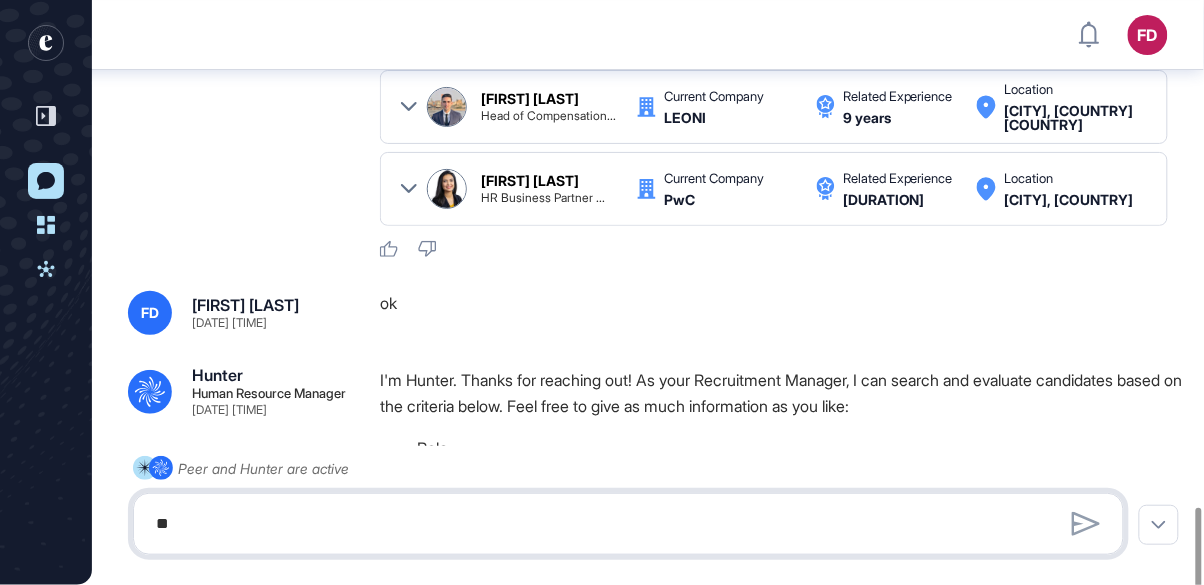 click on "**" at bounding box center [628, 524] 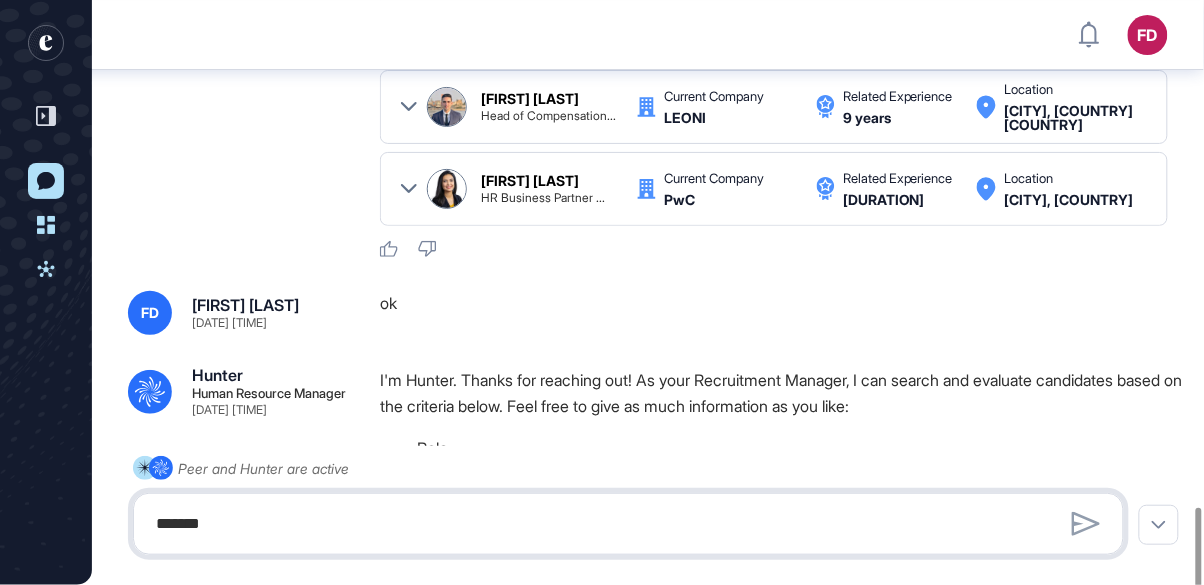 type on "*******" 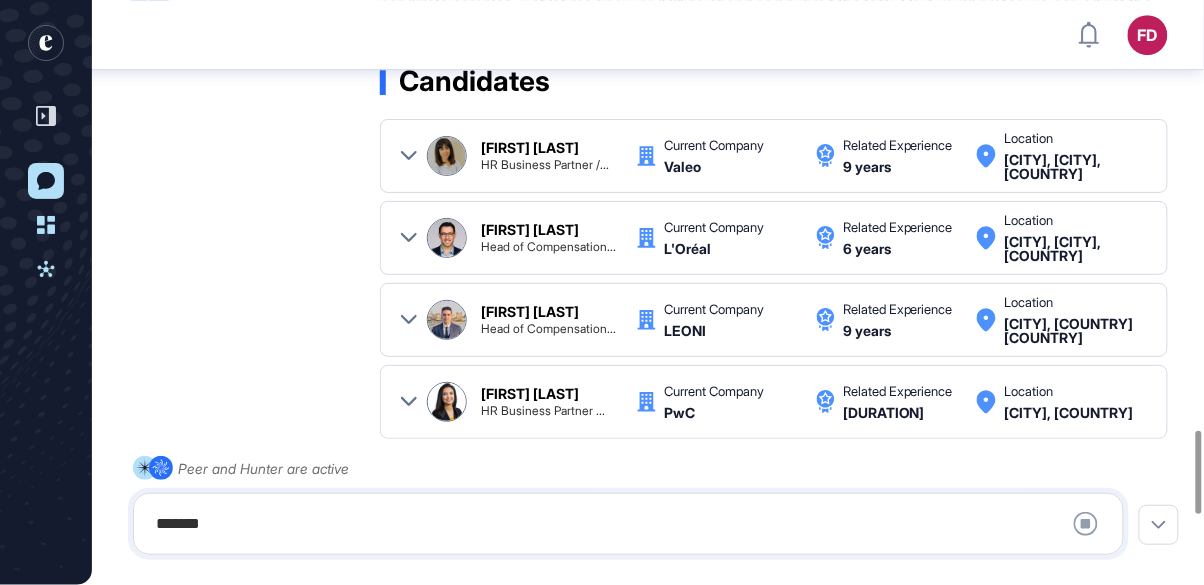 scroll, scrollTop: 3196, scrollLeft: 0, axis: vertical 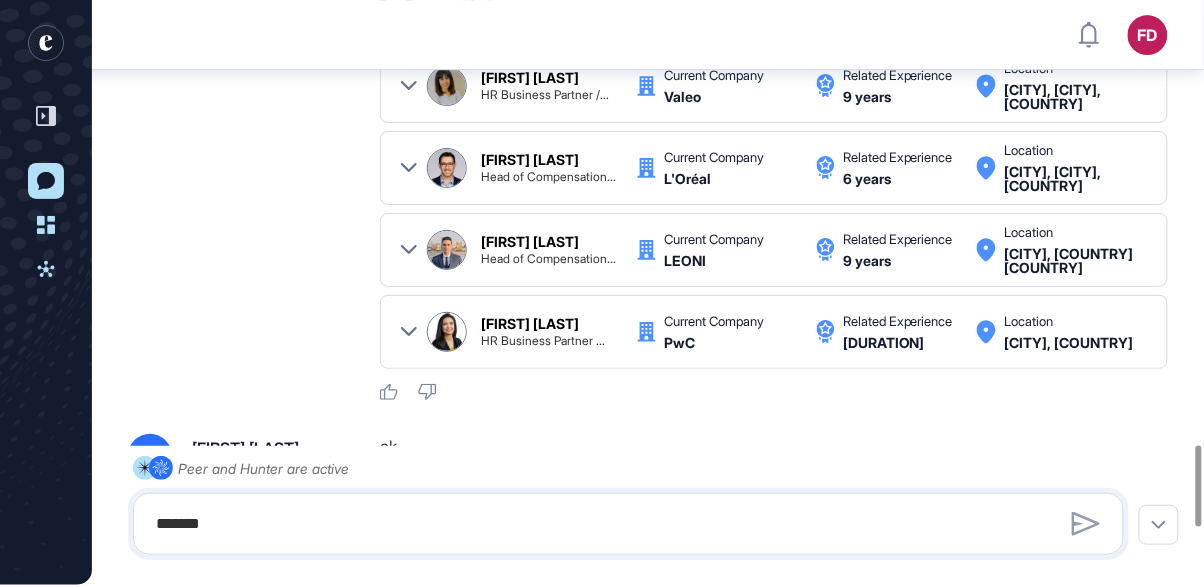 click at bounding box center [409, 250] 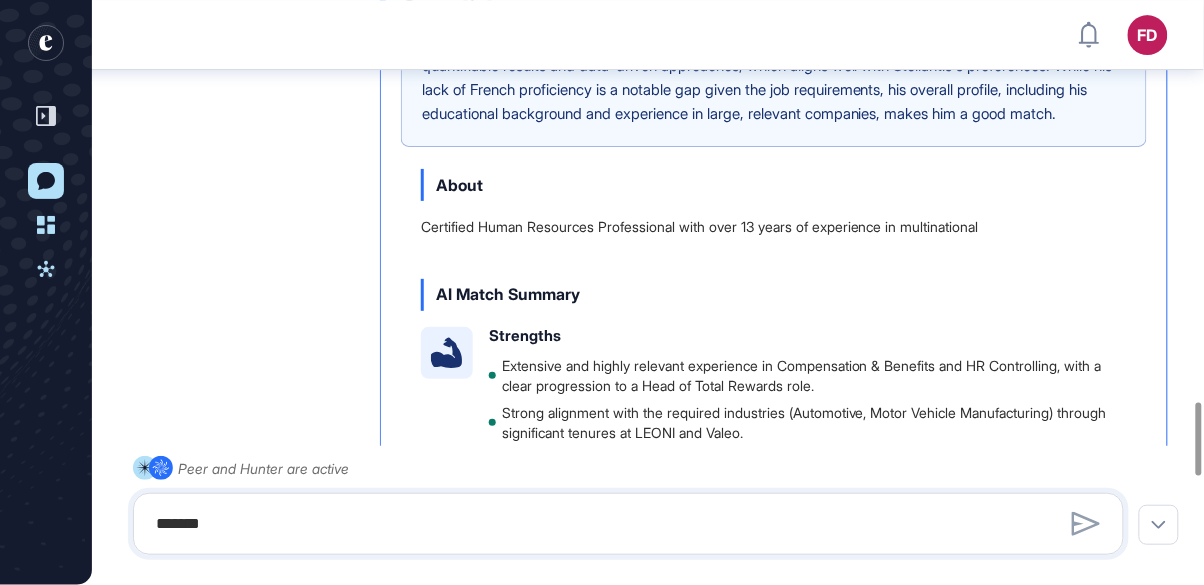scroll, scrollTop: 863, scrollLeft: 0, axis: vertical 